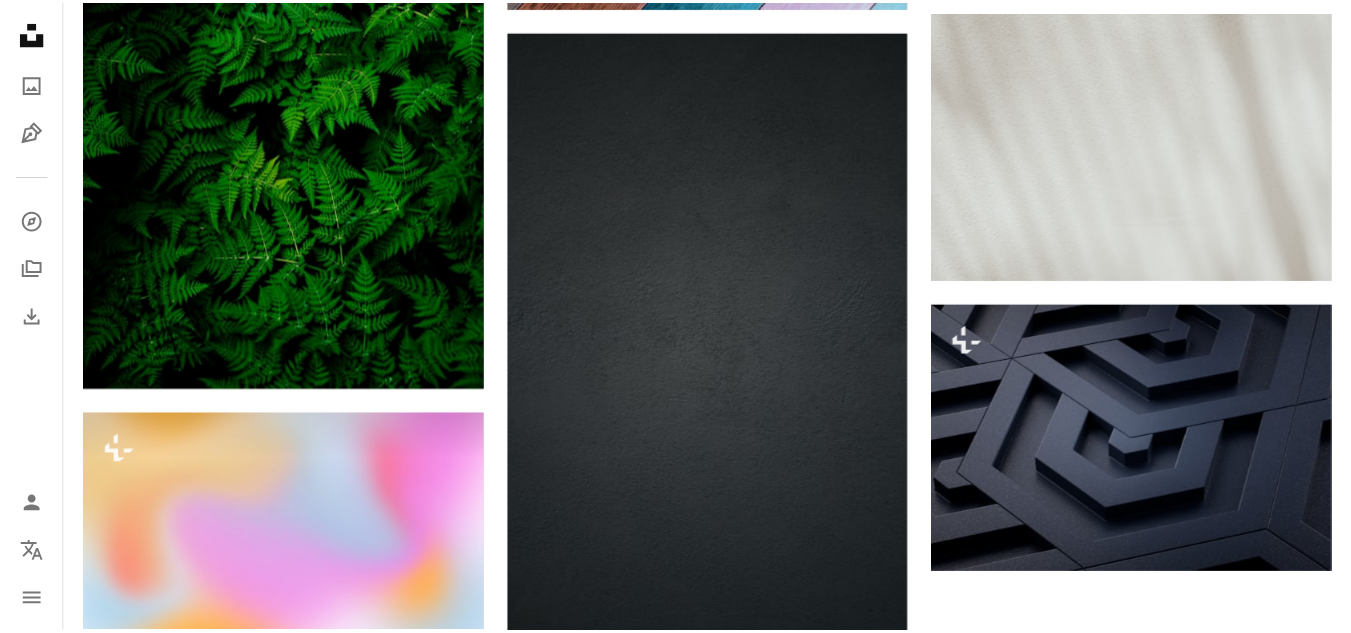 scroll, scrollTop: 6465, scrollLeft: 0, axis: vertical 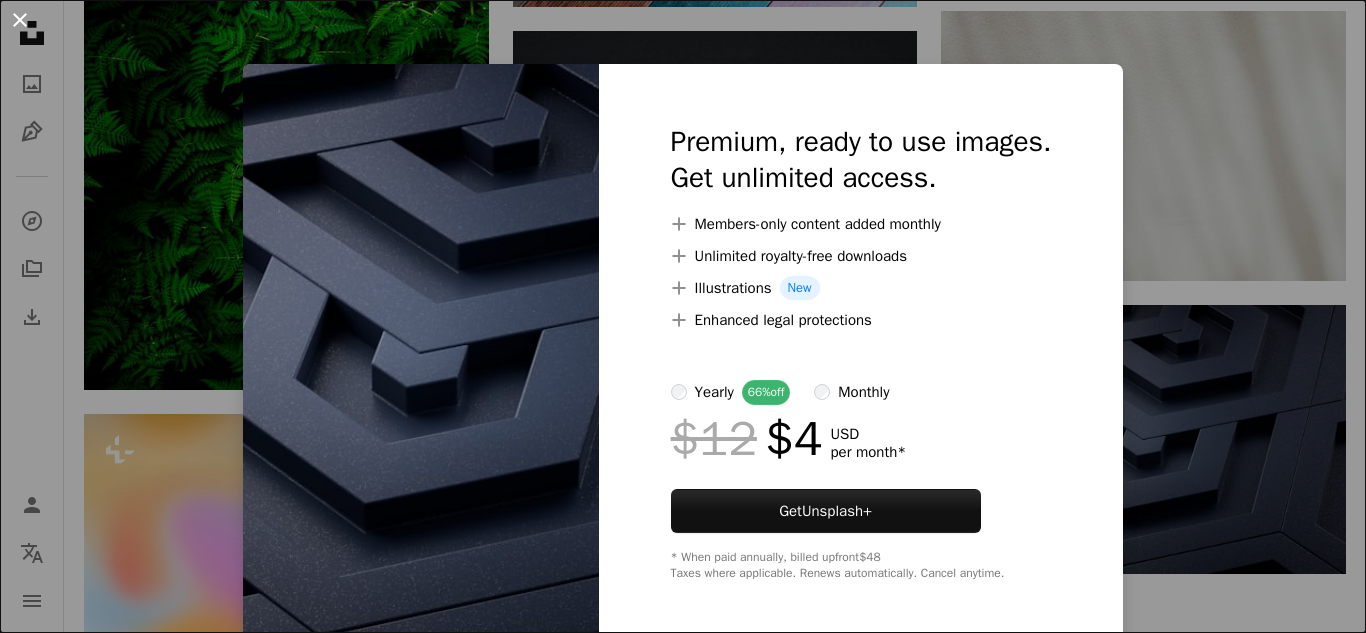 click on "An X shape" at bounding box center (20, 20) 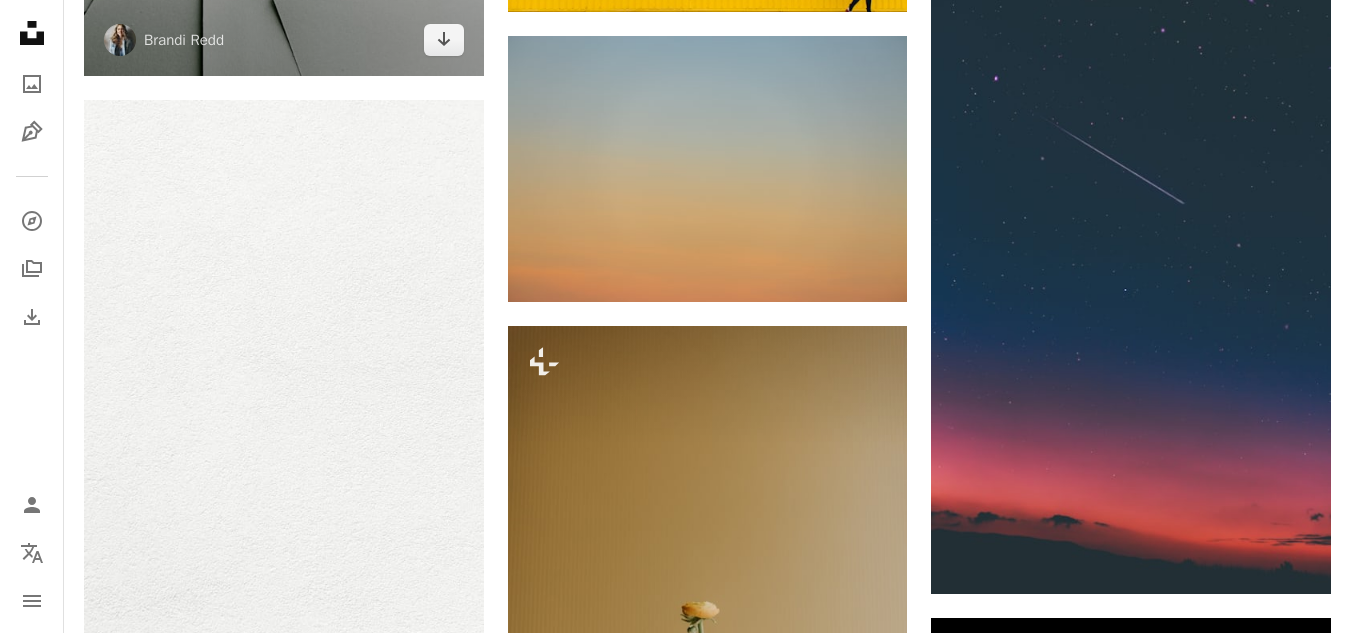 scroll, scrollTop: 7553, scrollLeft: 0, axis: vertical 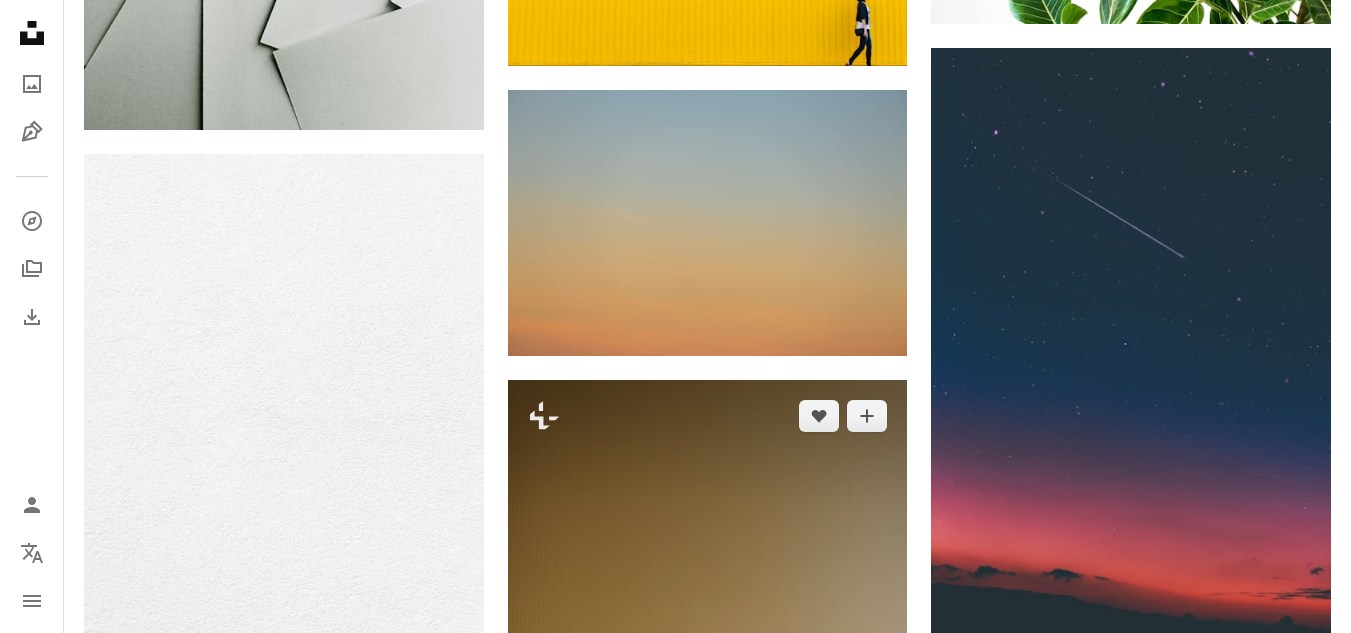 click on "A heart A plus sign [FIRST] [LAST] Arrow pointing down A heart A plus sign [FIRST] [LAST] Available for hire A checkmark inside of a circle Arrow pointing down Plus sign for Unsplash+ A heart A plus sign [FIRST] [LAST] For Unsplash+ A lock Download A heart A plus sign [FIRST] [LAST] Arrow pointing down A heart A plus sign [FIRST] [LAST] Arrow pointing down A heart A plus sign [FIRST] [LAST] Arrow pointing down A heart A plus sign [FIRST] [LAST] Arrow pointing down A heart A plus sign [FIRST] [LAST] Arrow pointing down Plus sign for Unsplash+ A heart A plus sign [FIRST] [LAST] For Unsplash+ A lock Download A heart A plus sign [FIRST] [LAST] Available for hire A checkmark inside of a circle Arrow pointing down A heart A plus sign [FIRST] [LAST] Available for hire A checkmark inside of a circle Arrow pointing down" at bounding box center (708, -2387) 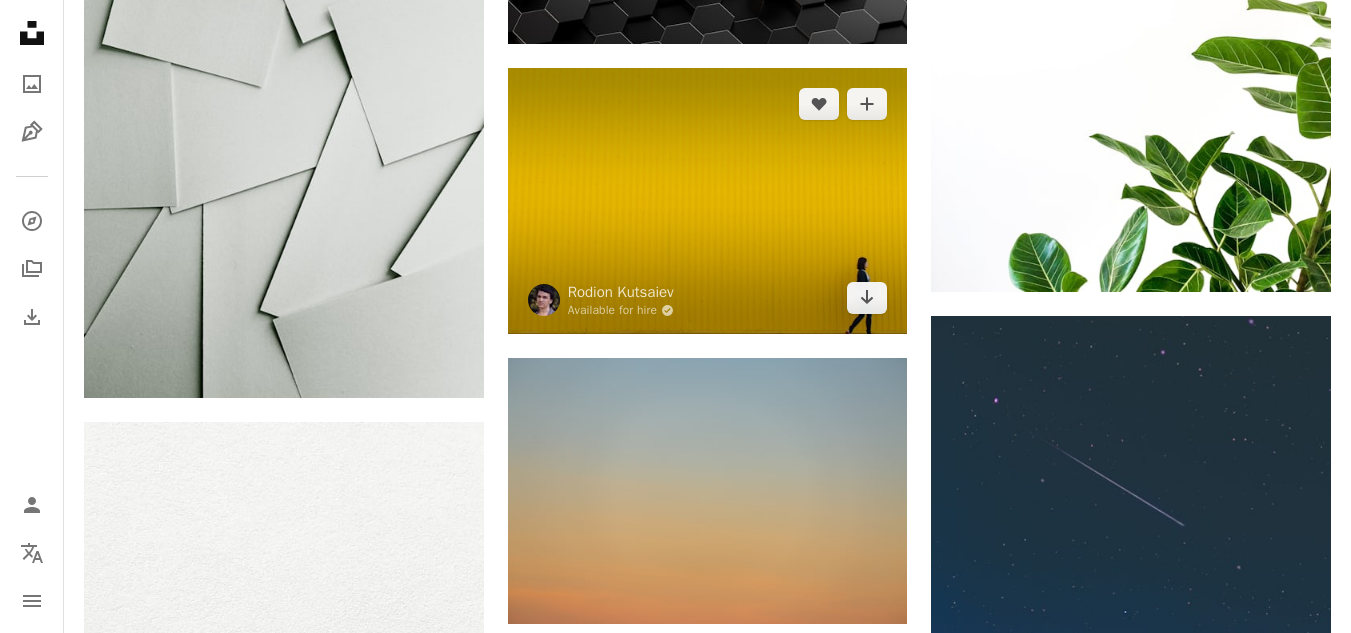click on "A heart A plus sign [FIRST] [LAST] Available for hire A checkmark inside of a circle Arrow pointing down" at bounding box center [708, 201] 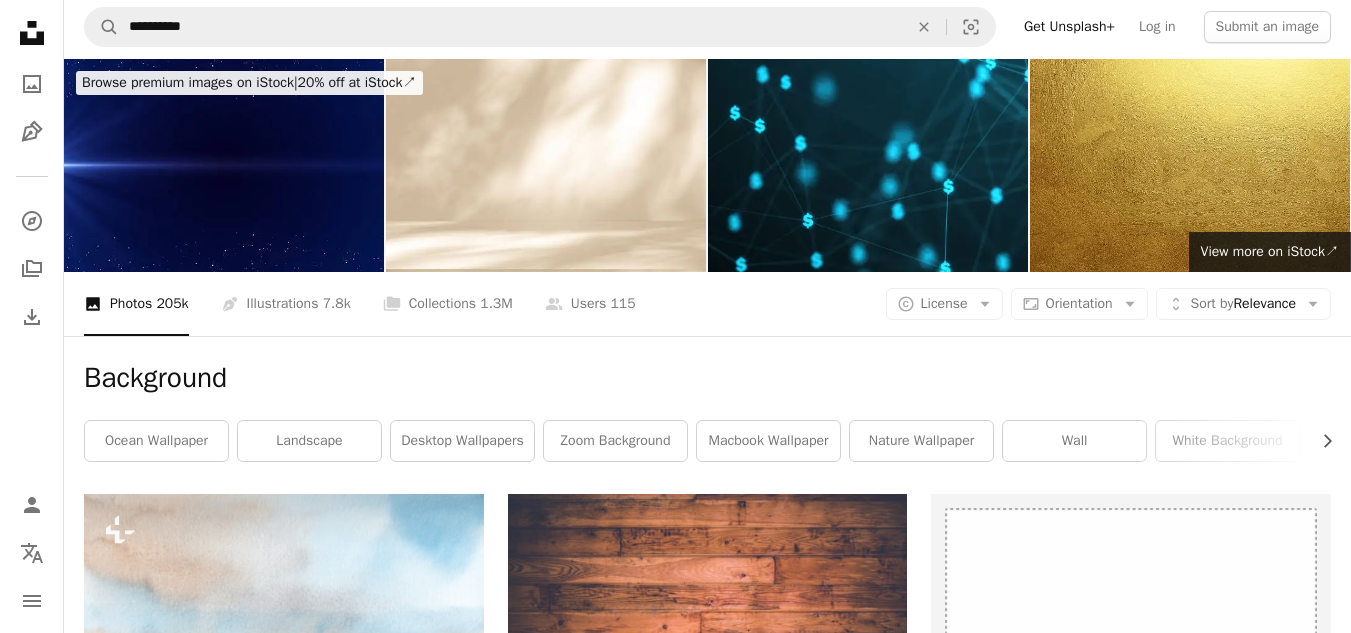 scroll, scrollTop: 0, scrollLeft: 0, axis: both 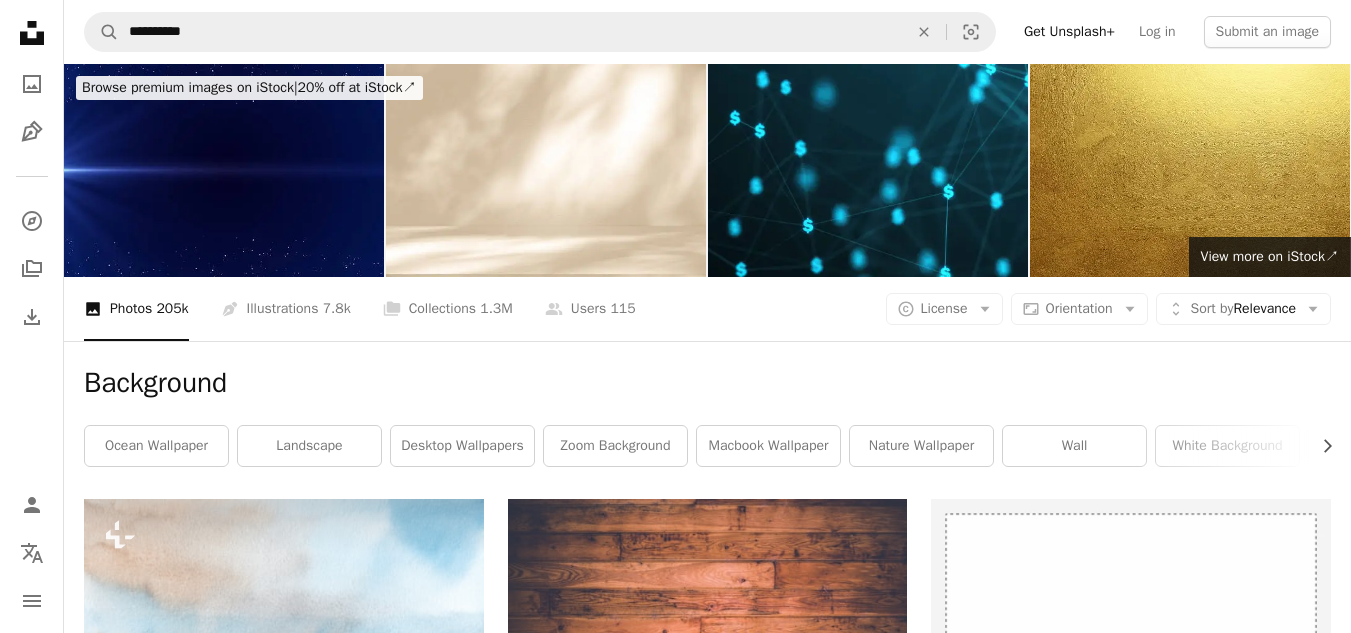 click on "A photo Photos   205k Pen Tool Illustrations   7.8k A stack of folders Collections   1.3M A group of people Users   115 A copyright icon © License Arrow down Aspect ratio Orientation Arrow down Unfold Sort by  Relevance Arrow down Filters Filters" at bounding box center [707, 309] 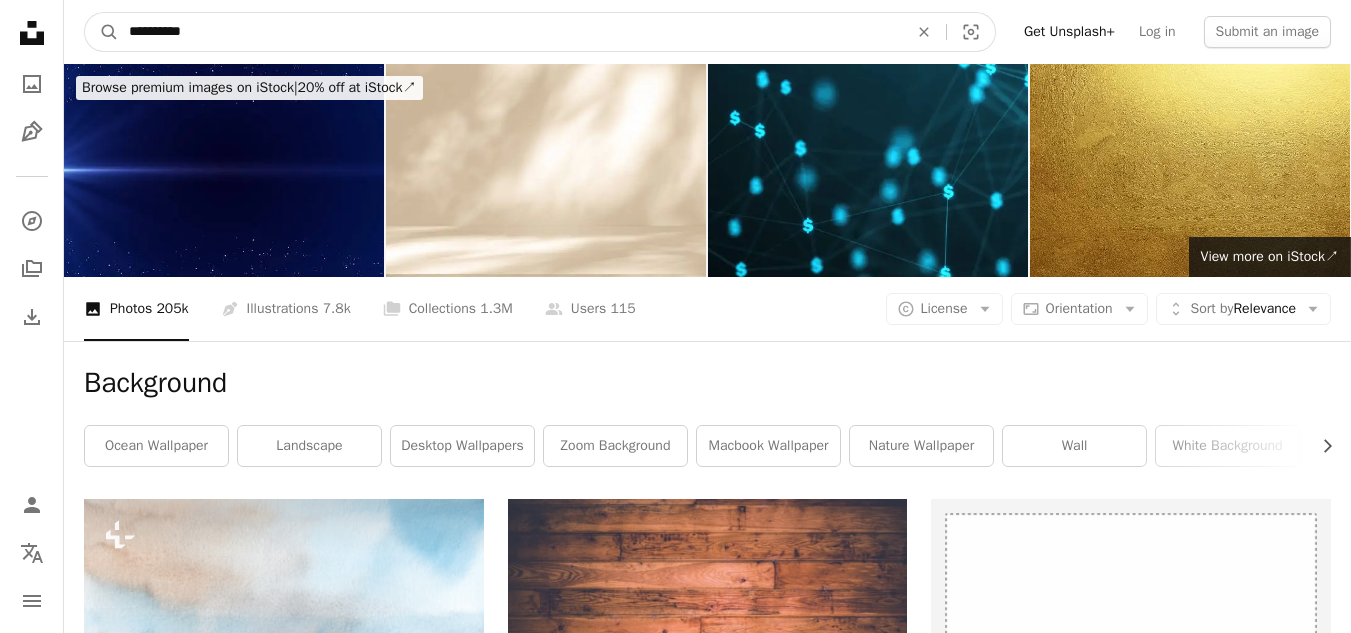 click on "**********" at bounding box center (510, 32) 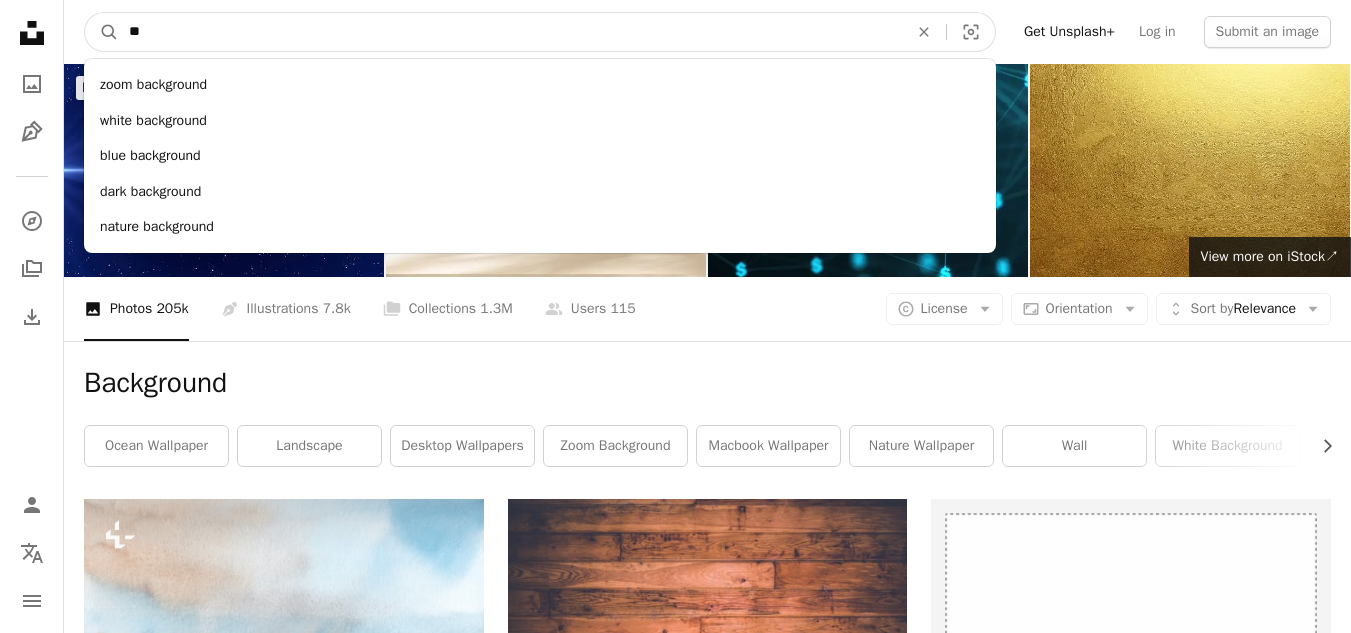 type on "*" 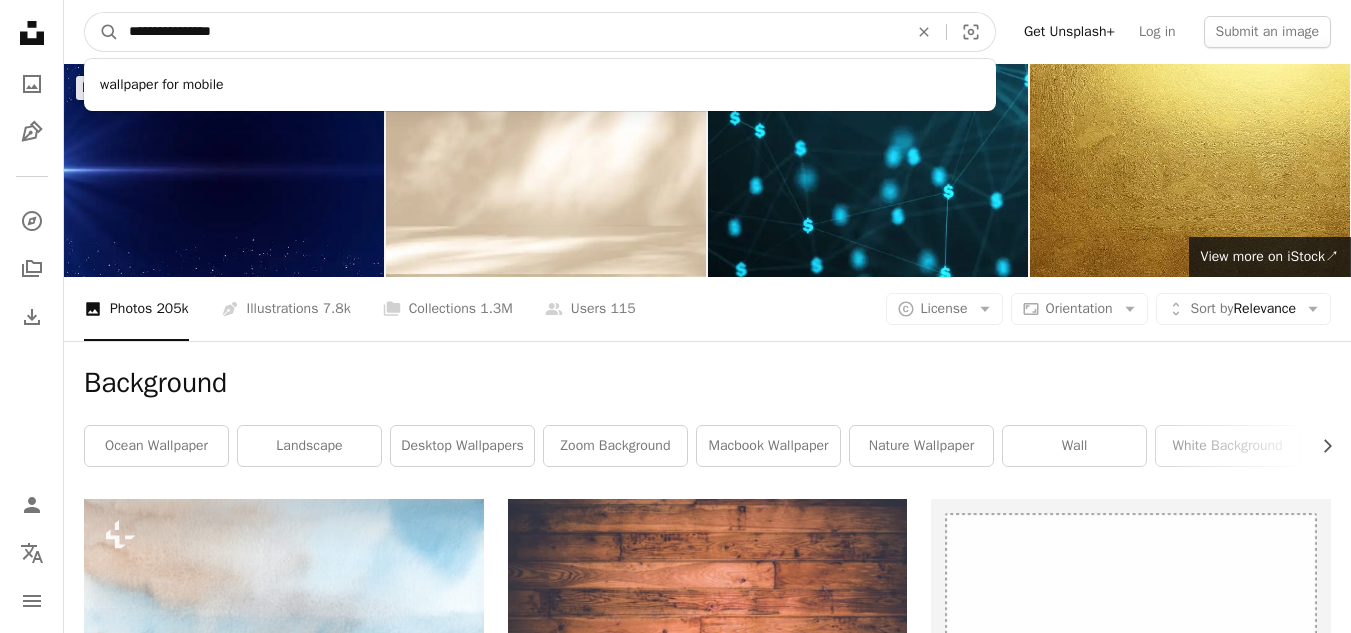 type on "**********" 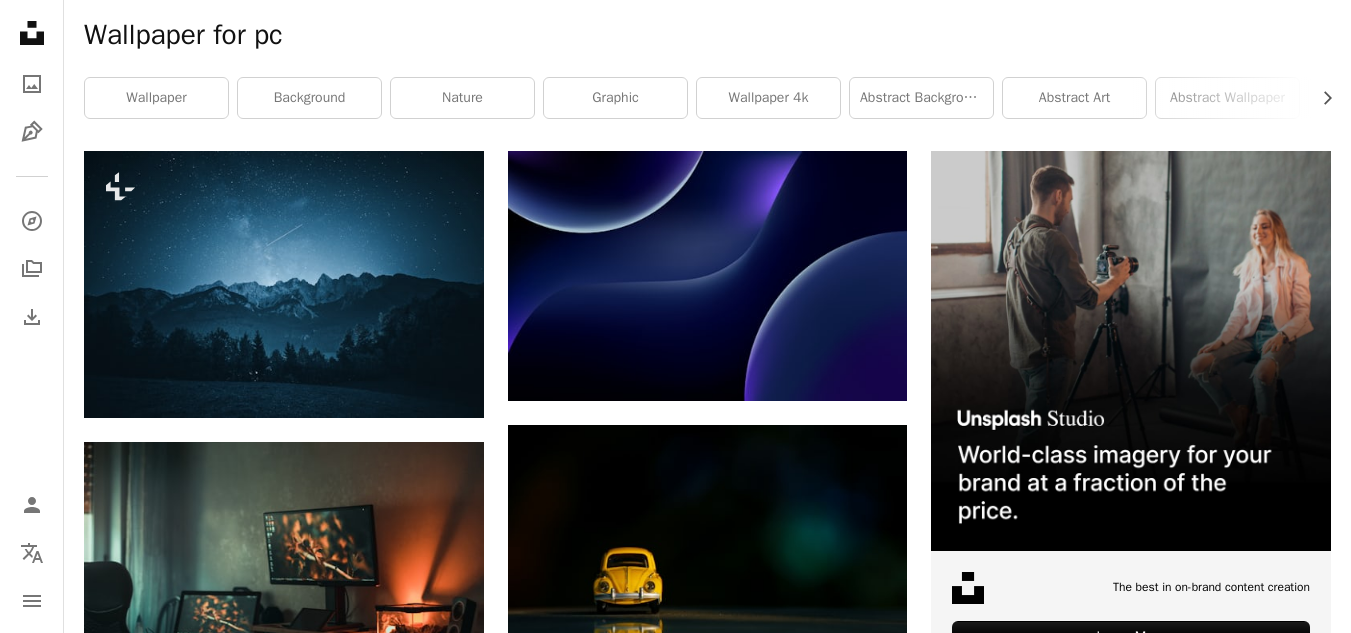 scroll, scrollTop: 362, scrollLeft: 0, axis: vertical 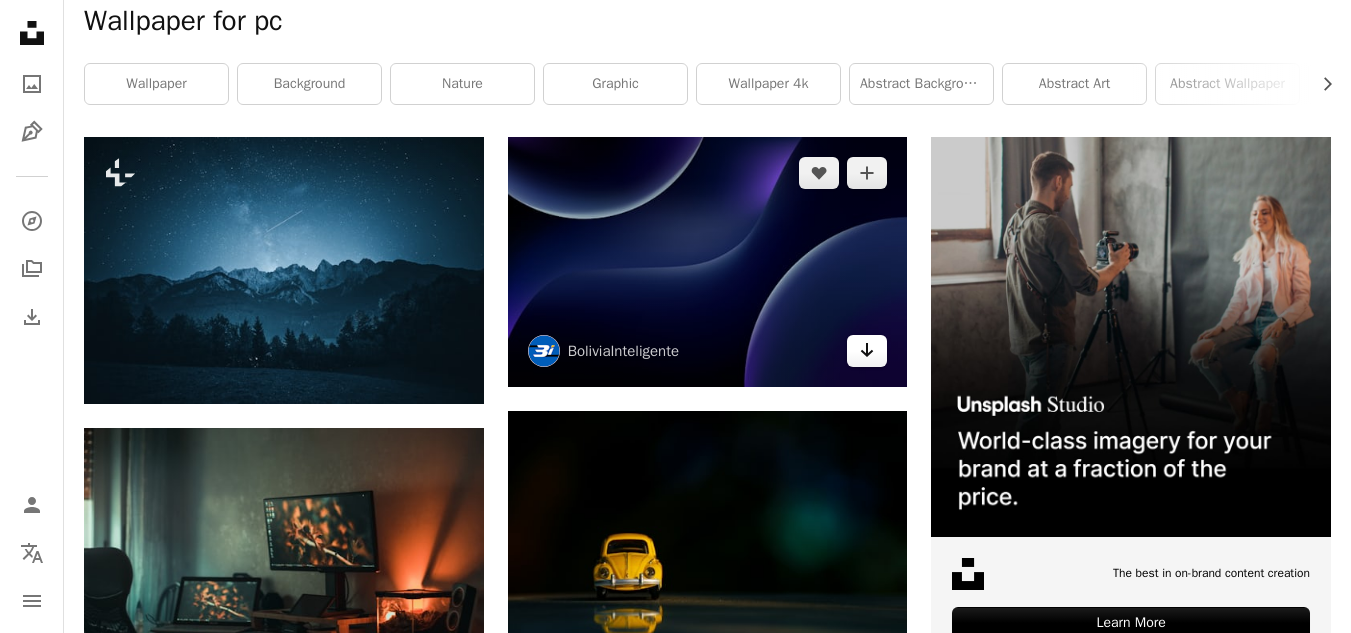 click on "Arrow pointing down" 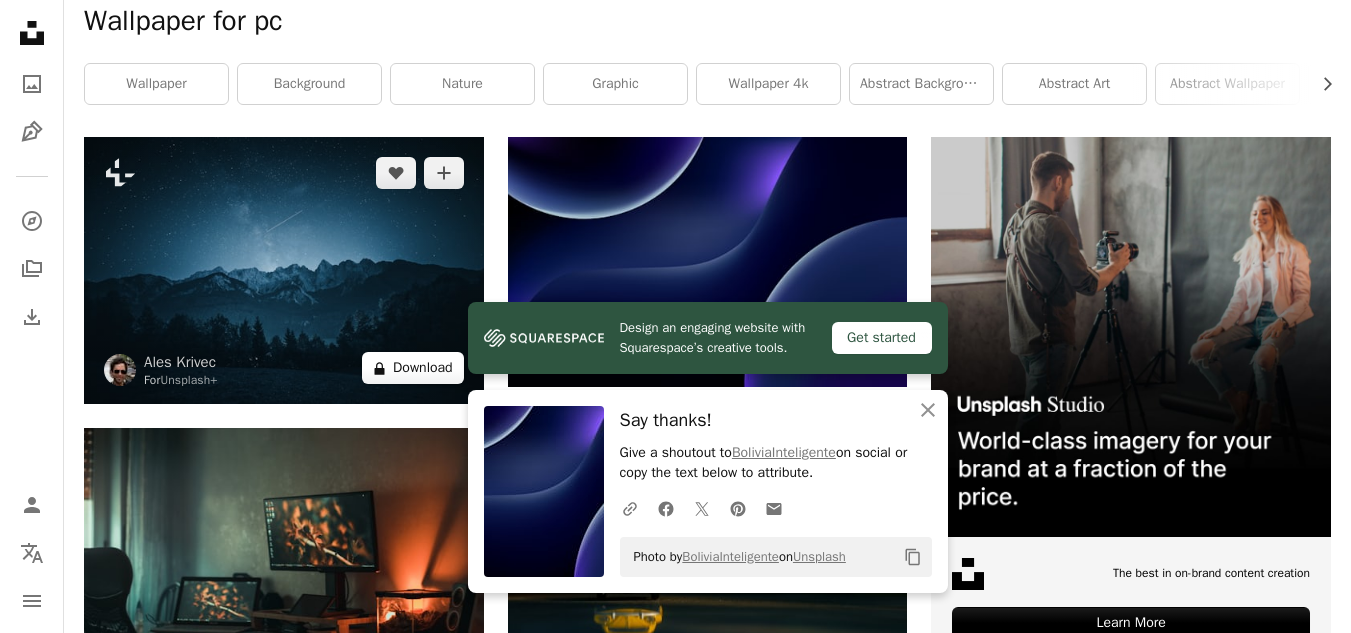 click on "A lock Download" at bounding box center [413, 368] 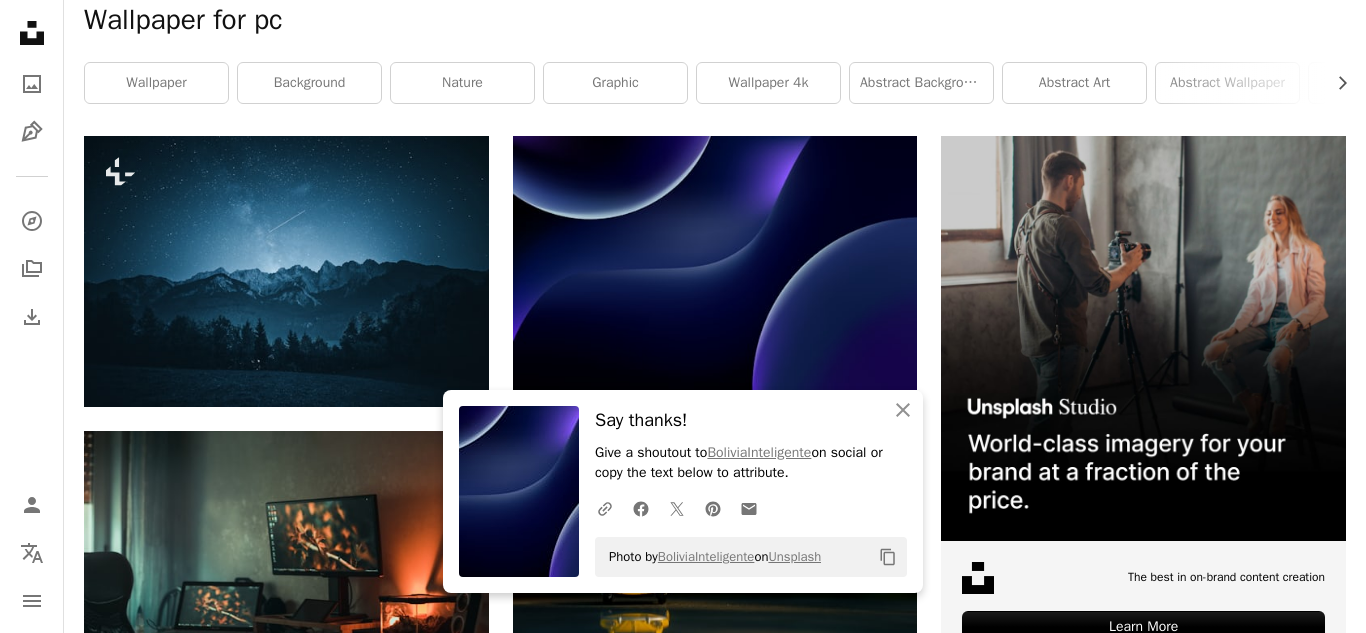 scroll, scrollTop: 419, scrollLeft: 0, axis: vertical 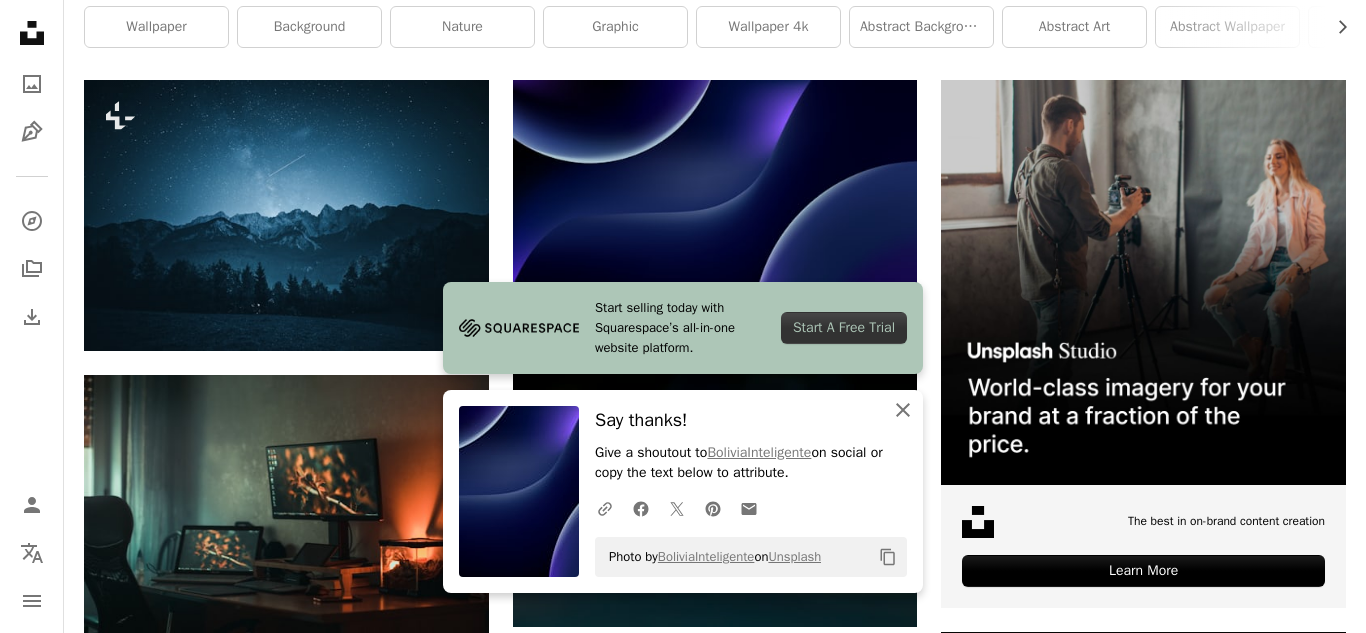 click on "An X shape" 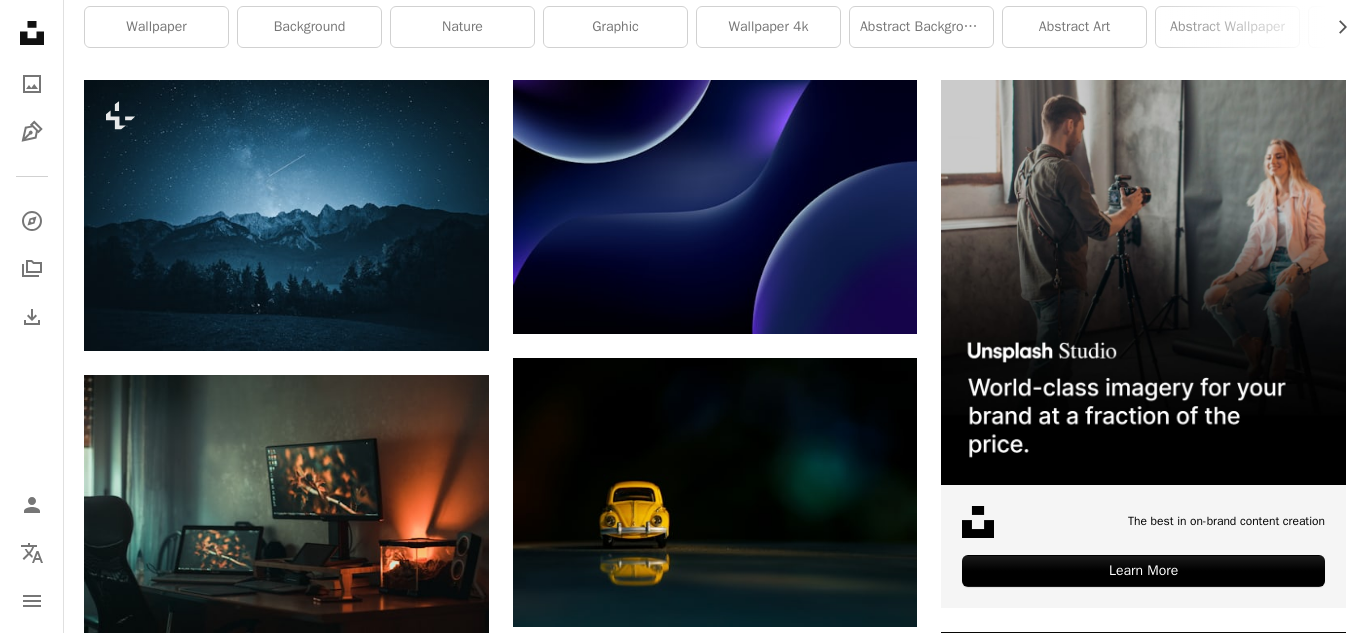 click on "An X shape" at bounding box center (20, 20) 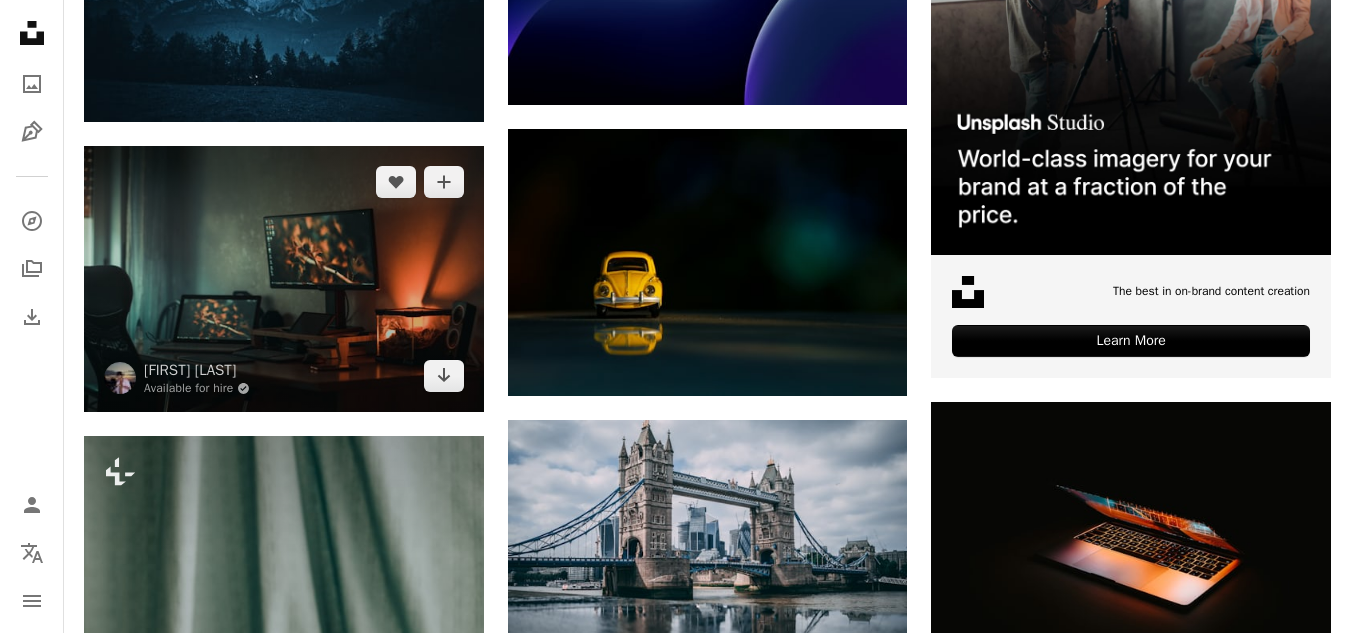 scroll, scrollTop: 665, scrollLeft: 0, axis: vertical 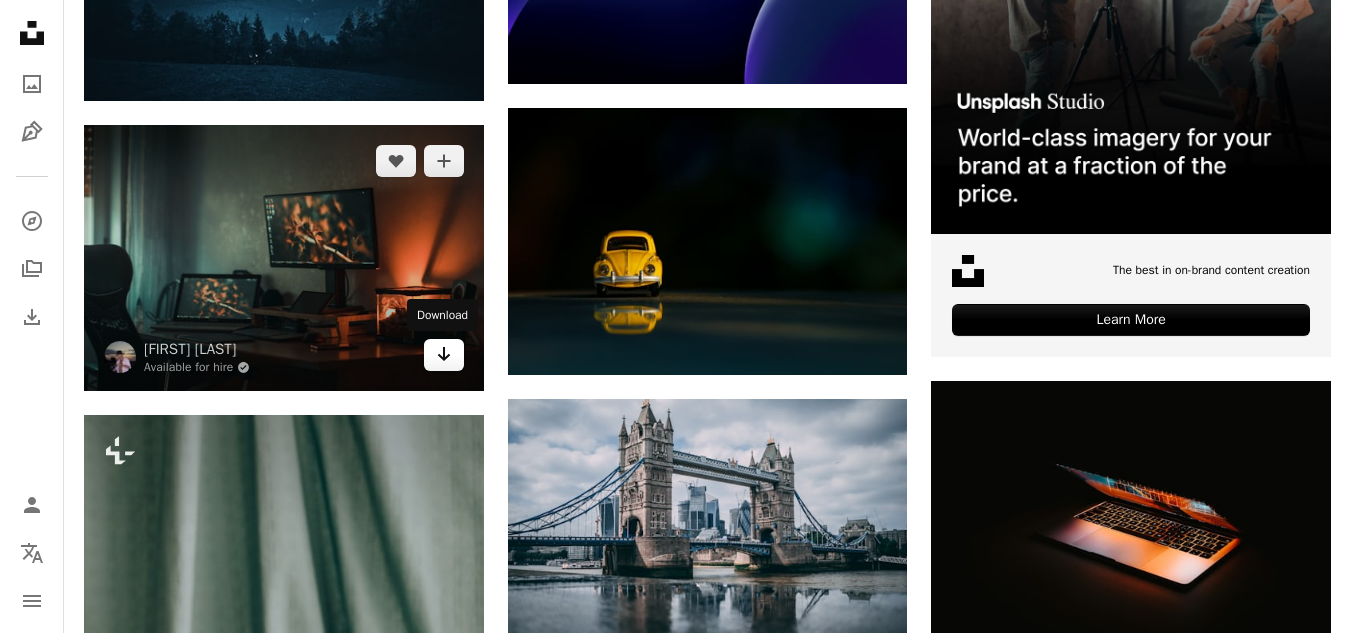 click on "Arrow pointing down" 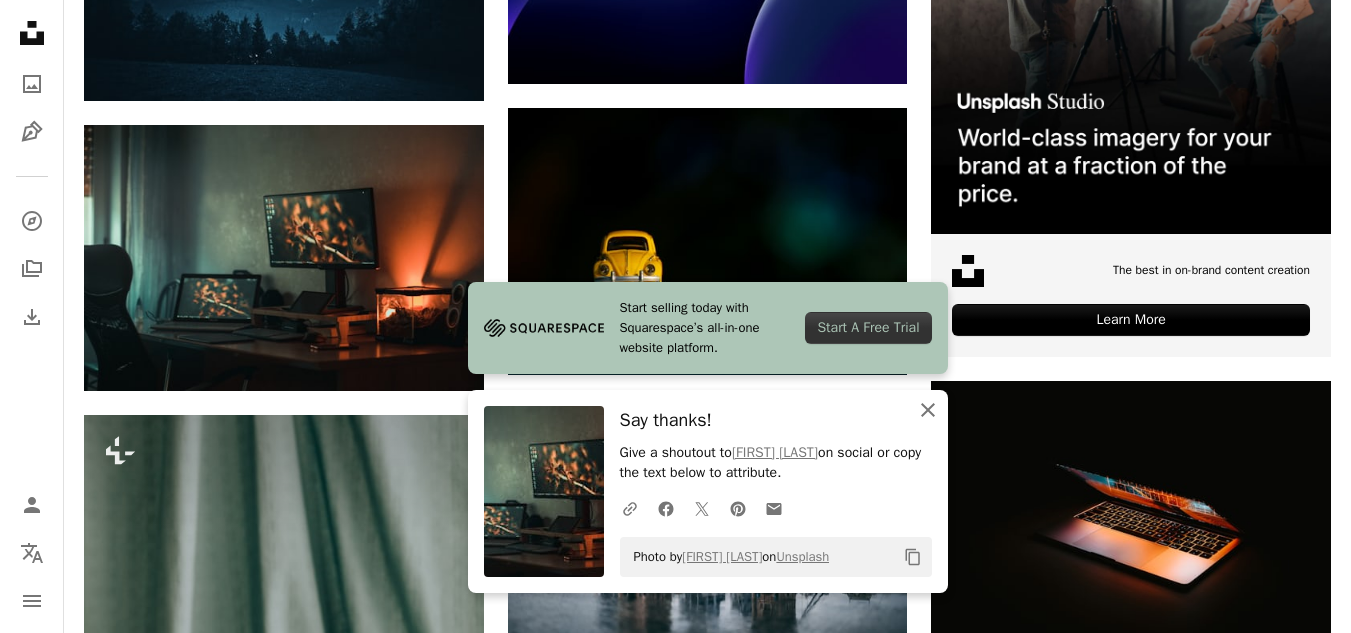 click on "An X shape" 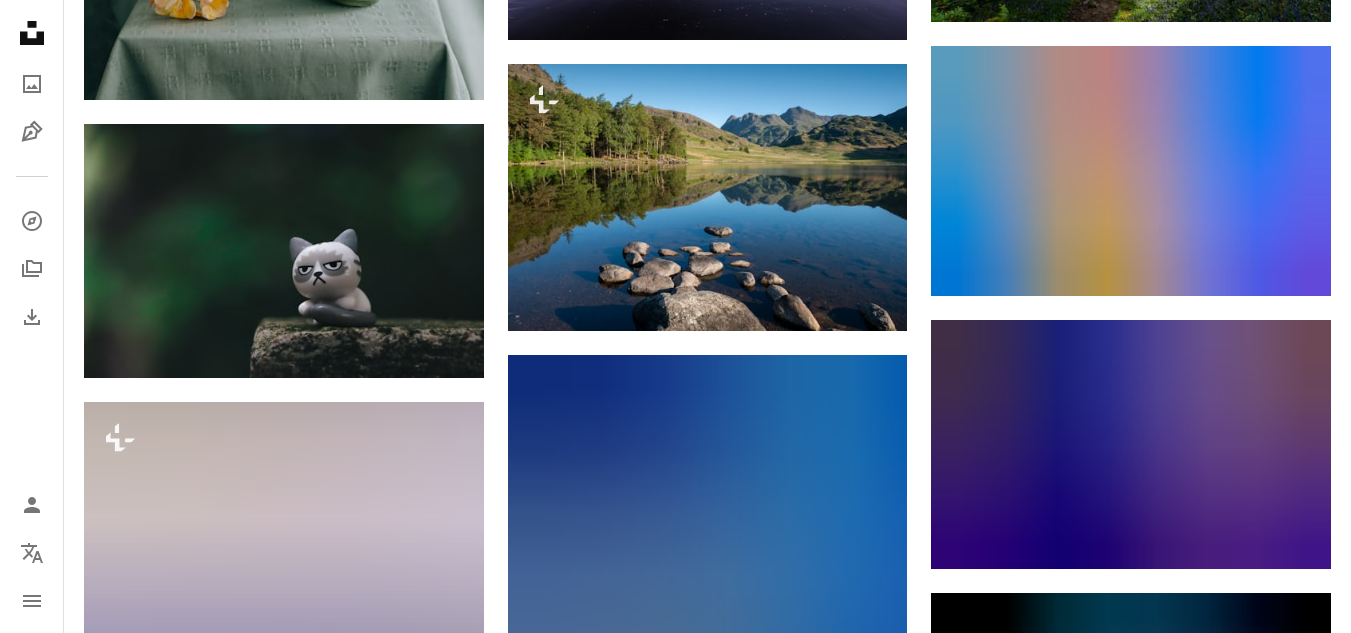 scroll, scrollTop: 1579, scrollLeft: 0, axis: vertical 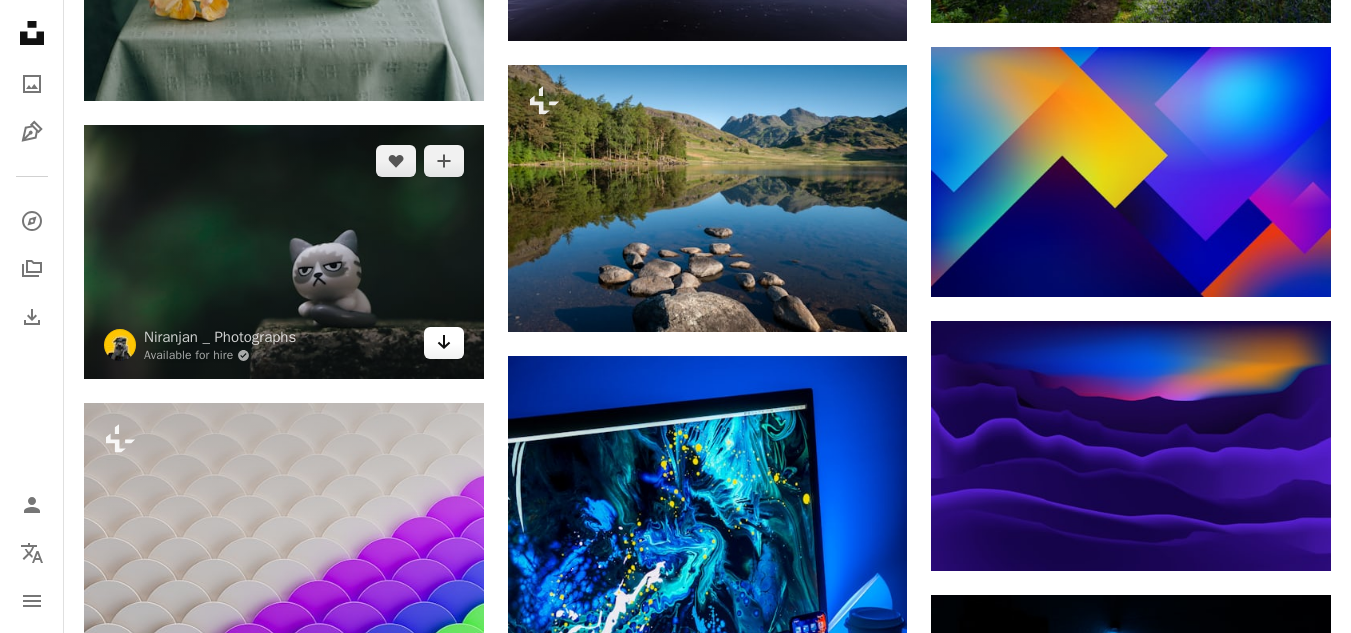 click on "Arrow pointing down" at bounding box center [444, 343] 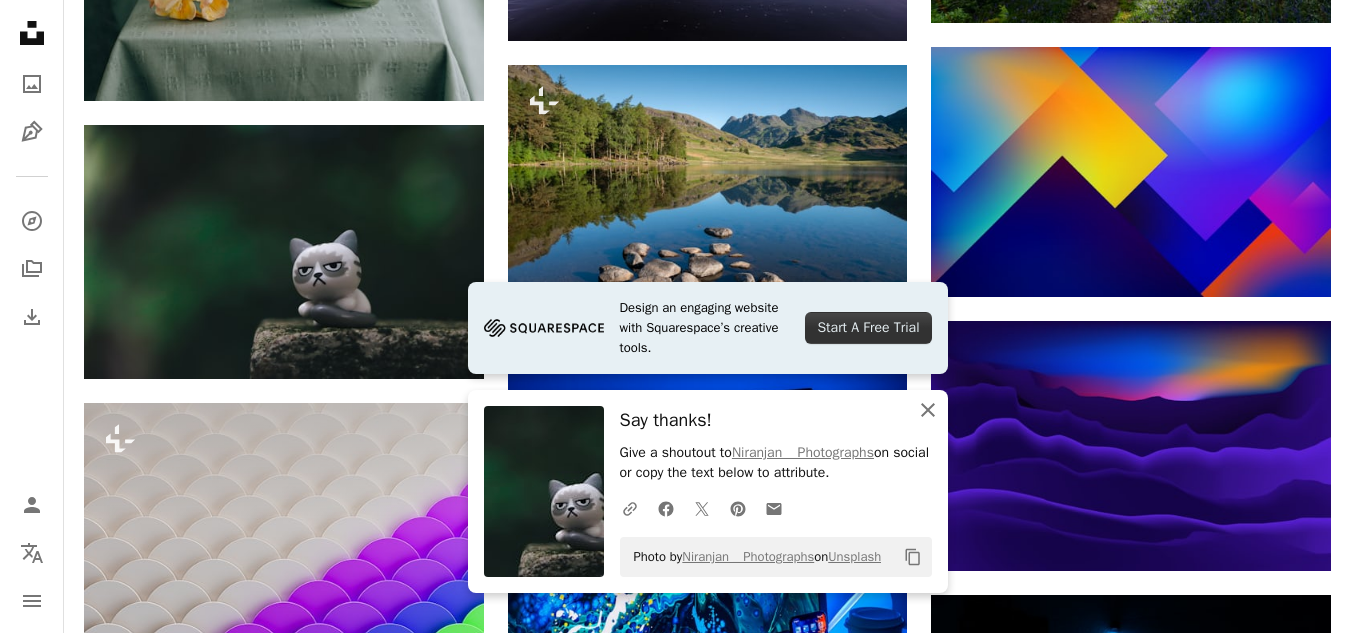 click on "An X shape Close" at bounding box center (928, 410) 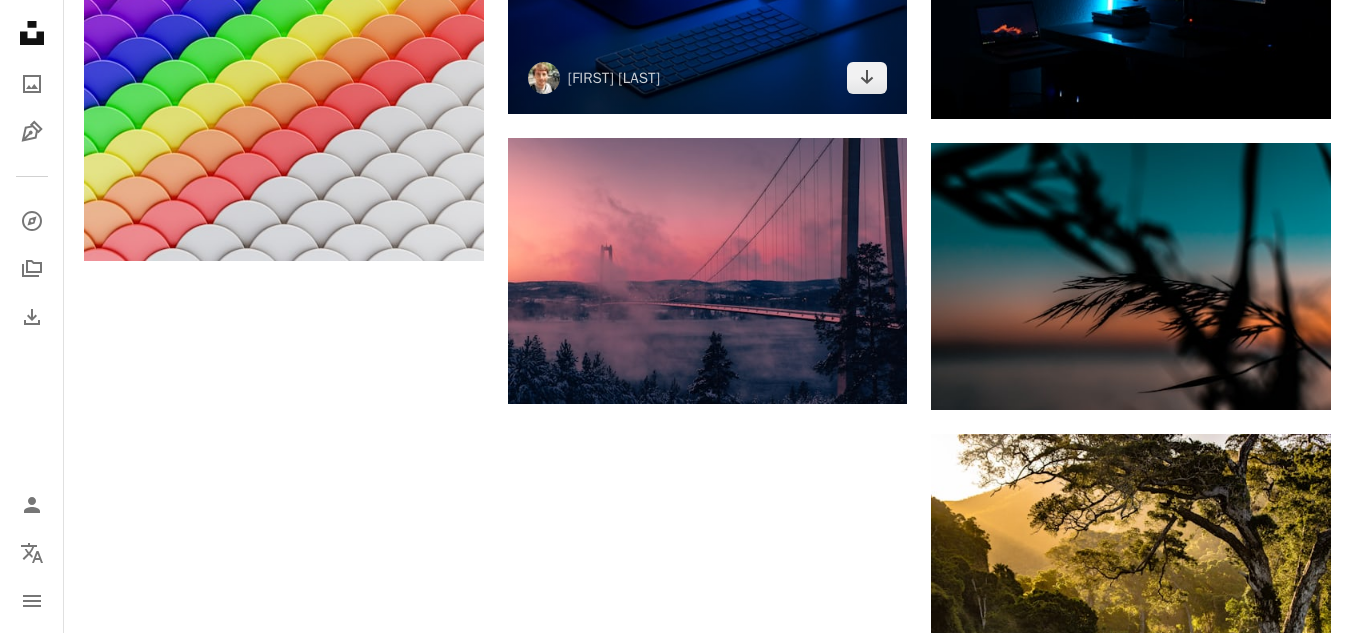 scroll, scrollTop: 2381, scrollLeft: 0, axis: vertical 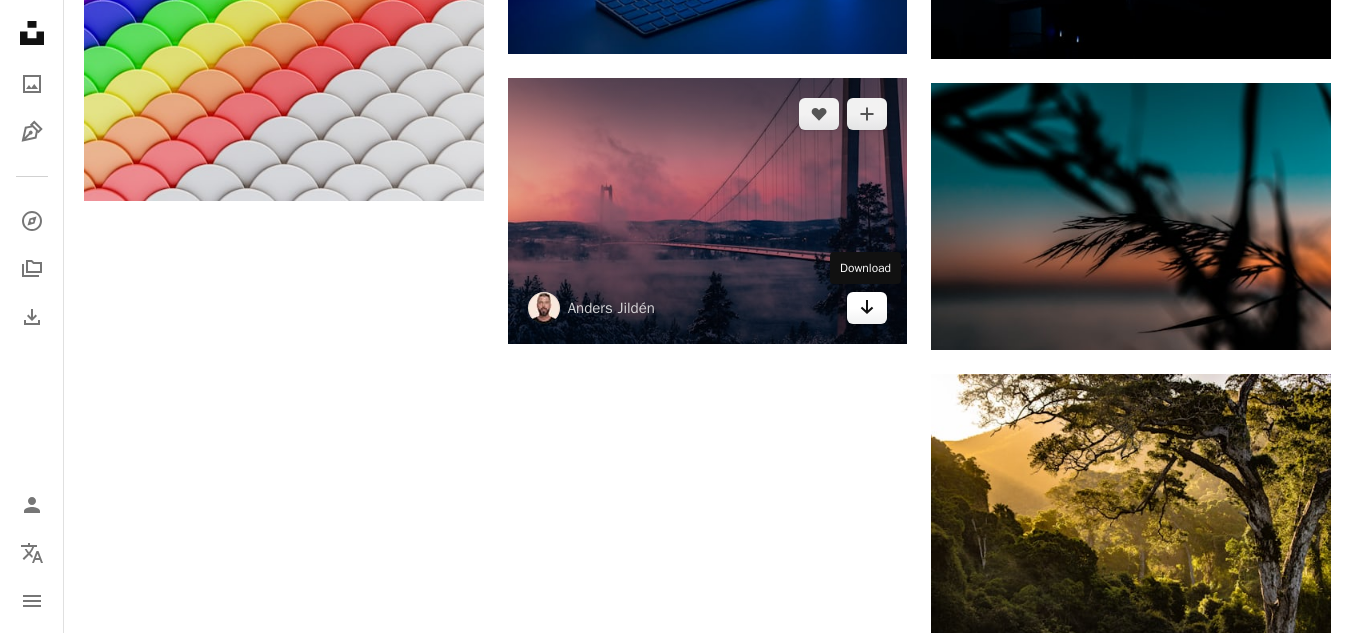 click on "Arrow pointing down" 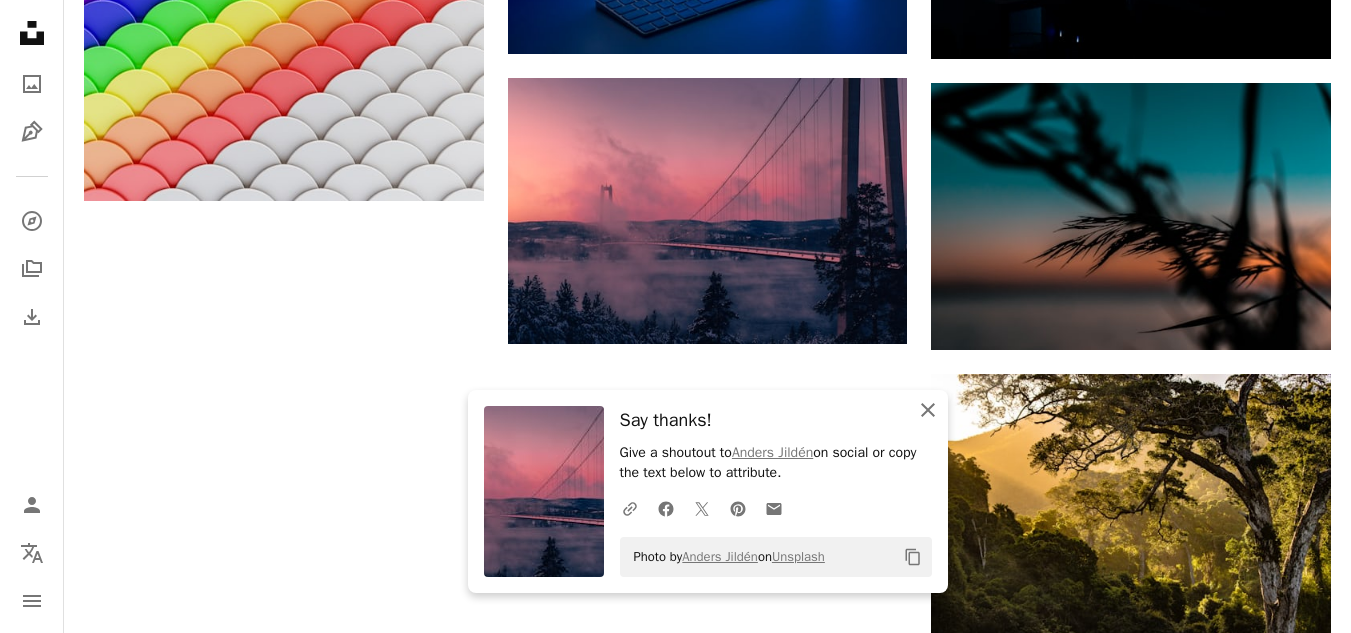 click on "An X shape" 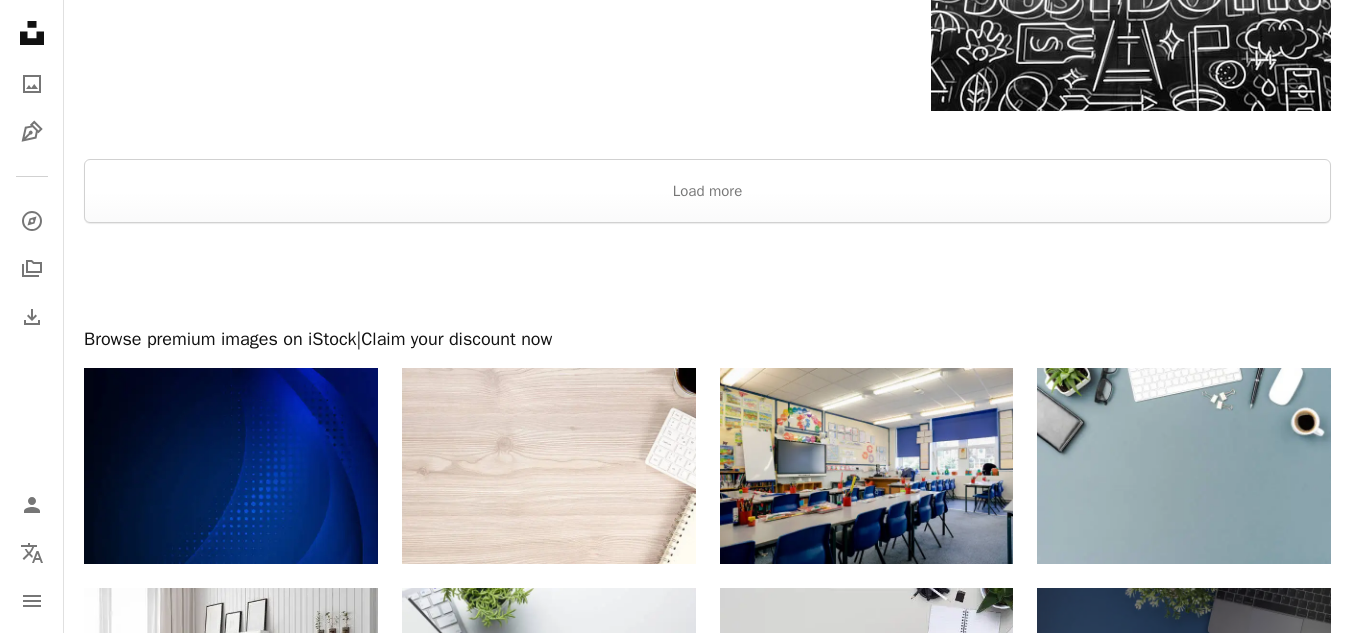 scroll, scrollTop: 3173, scrollLeft: 0, axis: vertical 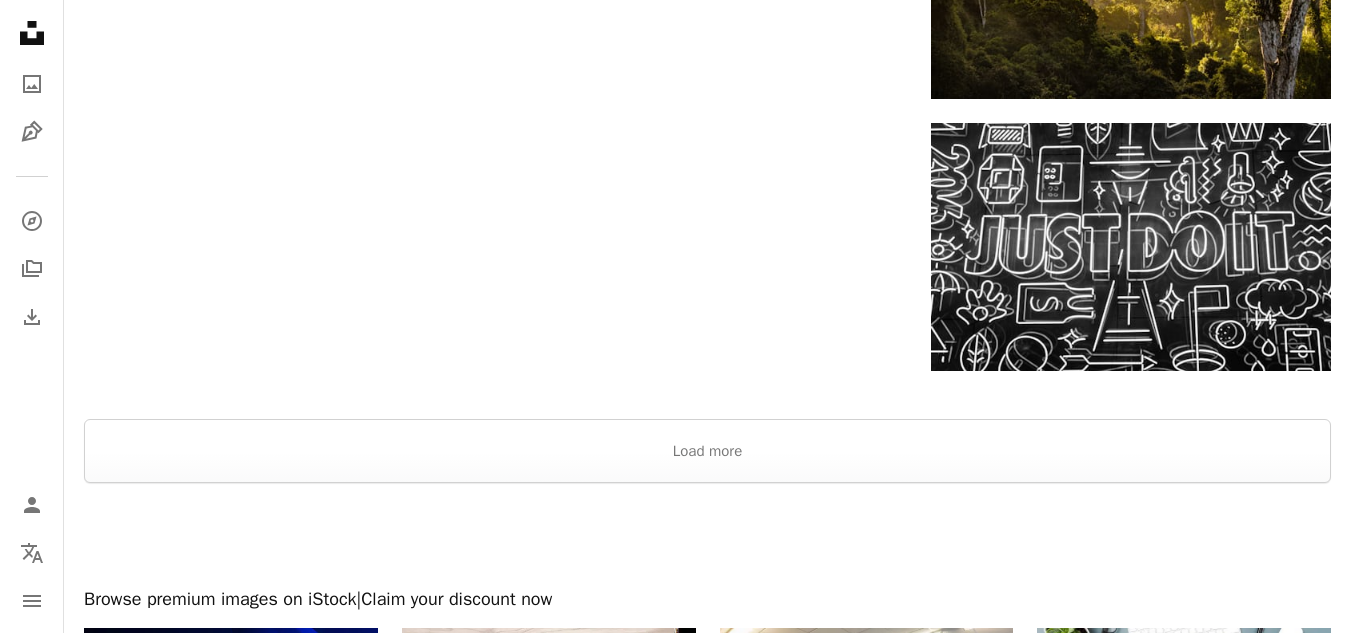 click on "**********" at bounding box center [675, -824] 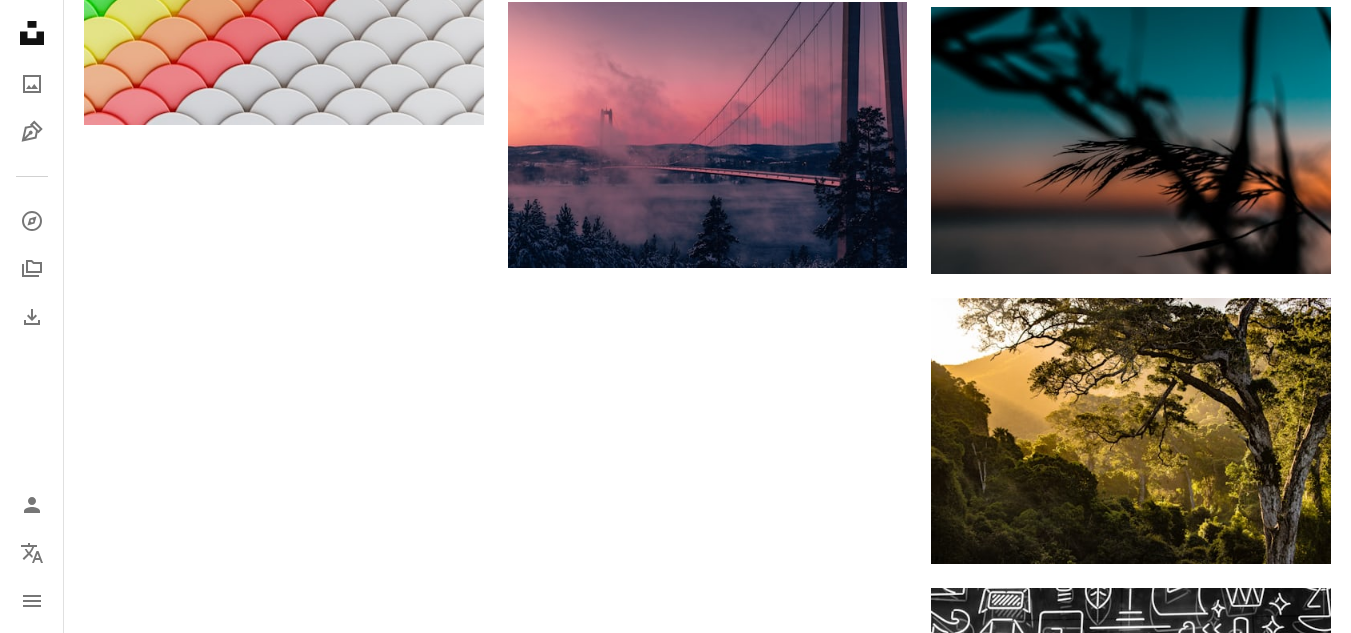 scroll, scrollTop: 2410, scrollLeft: 0, axis: vertical 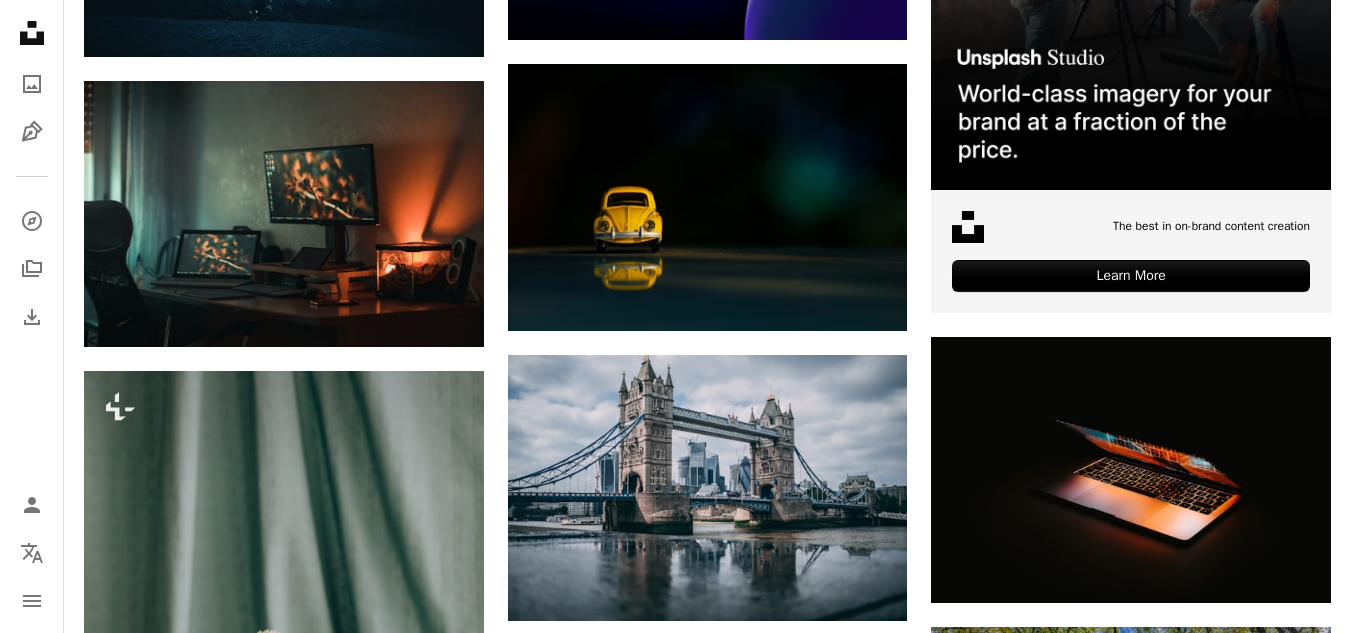 drag, startPoint x: 918, startPoint y: 322, endPoint x: 917, endPoint y: -86, distance: 408.00122 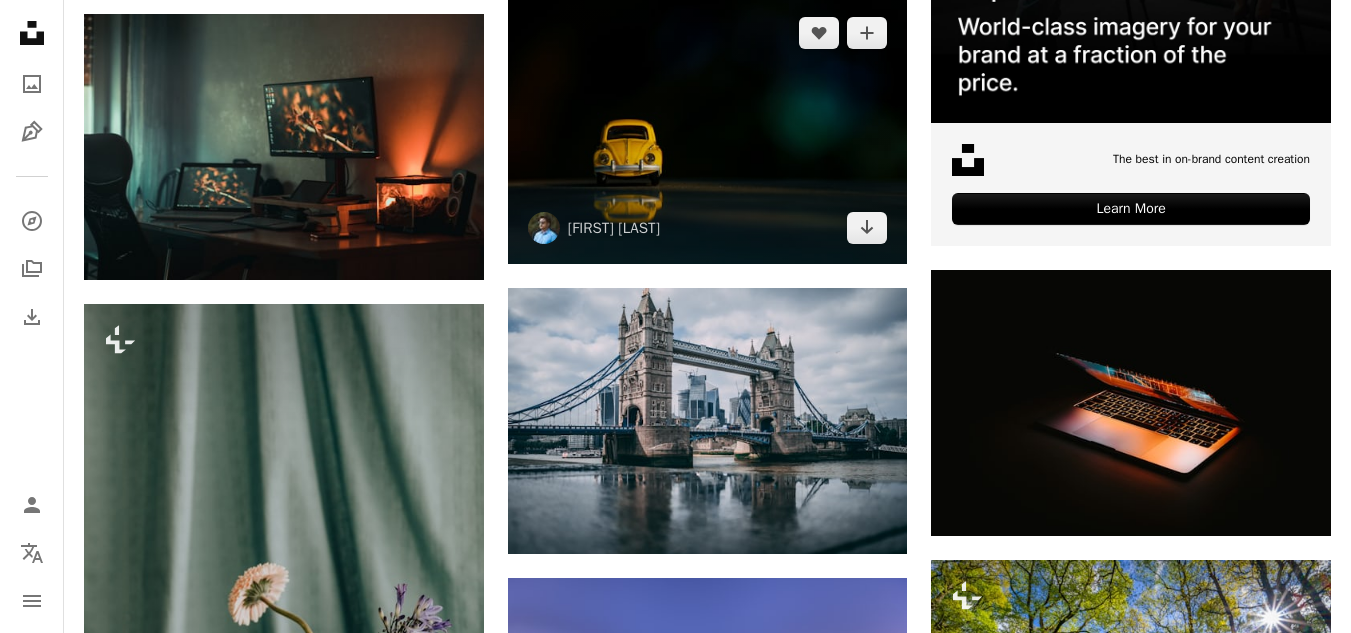 scroll, scrollTop: 790, scrollLeft: 0, axis: vertical 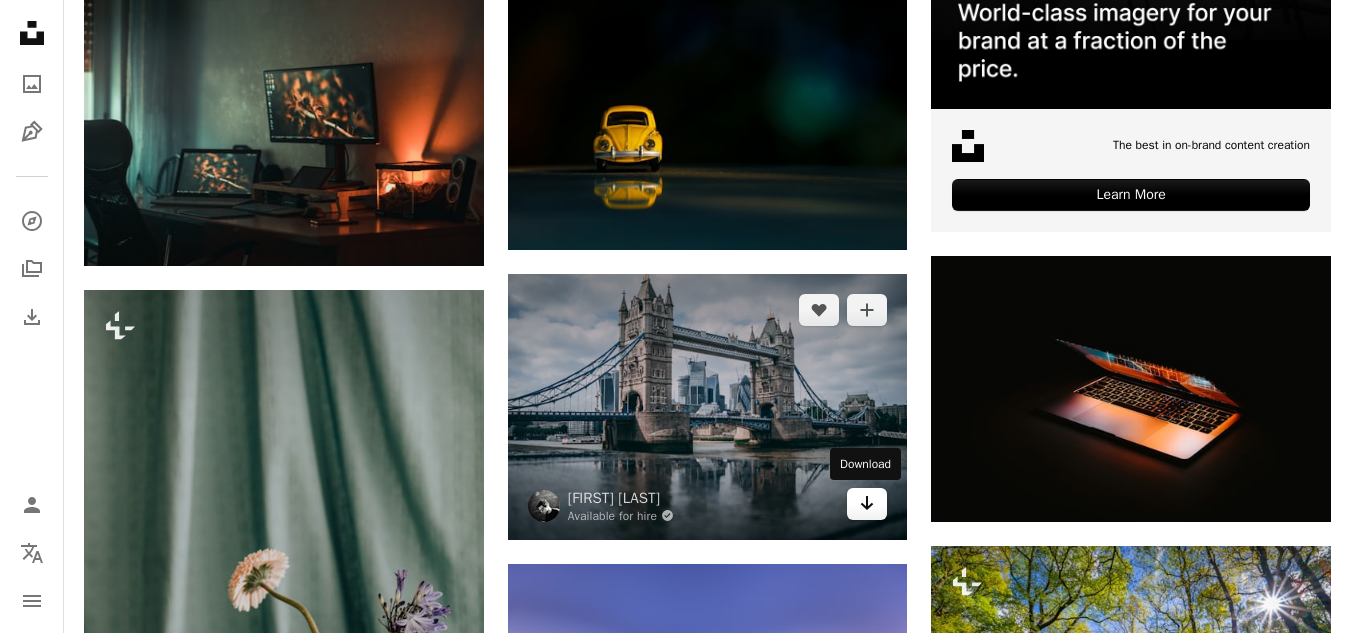 click on "Arrow pointing down" 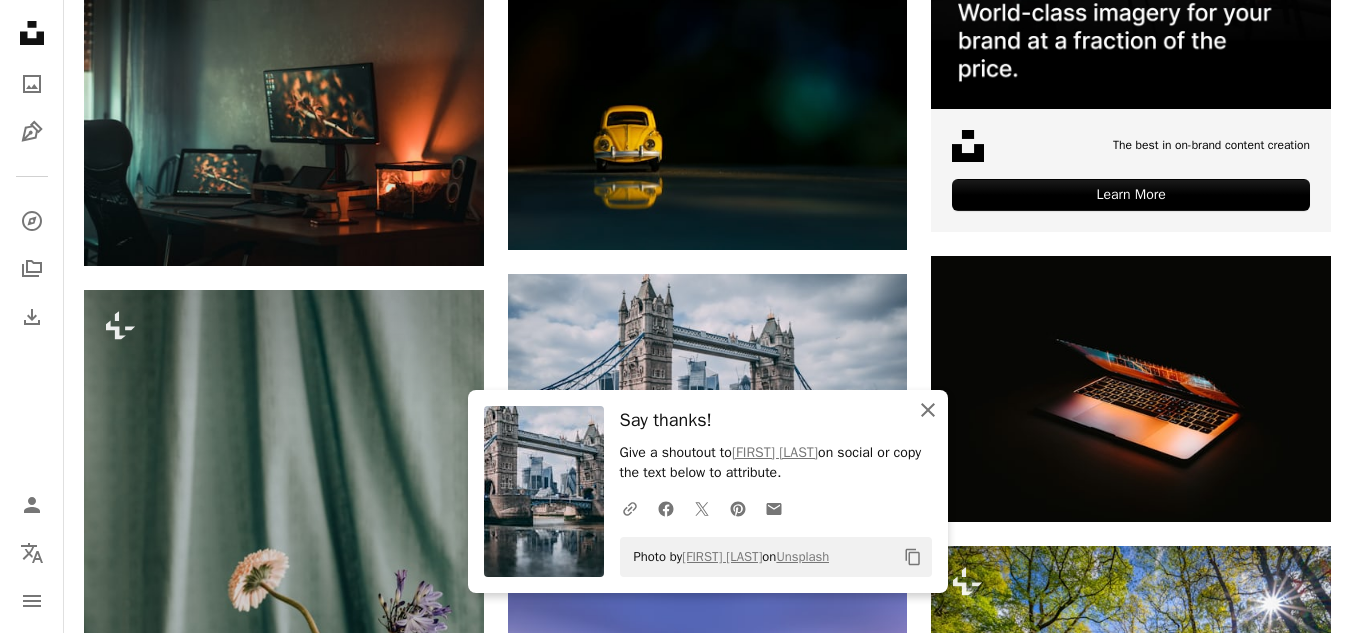 click on "An X shape" 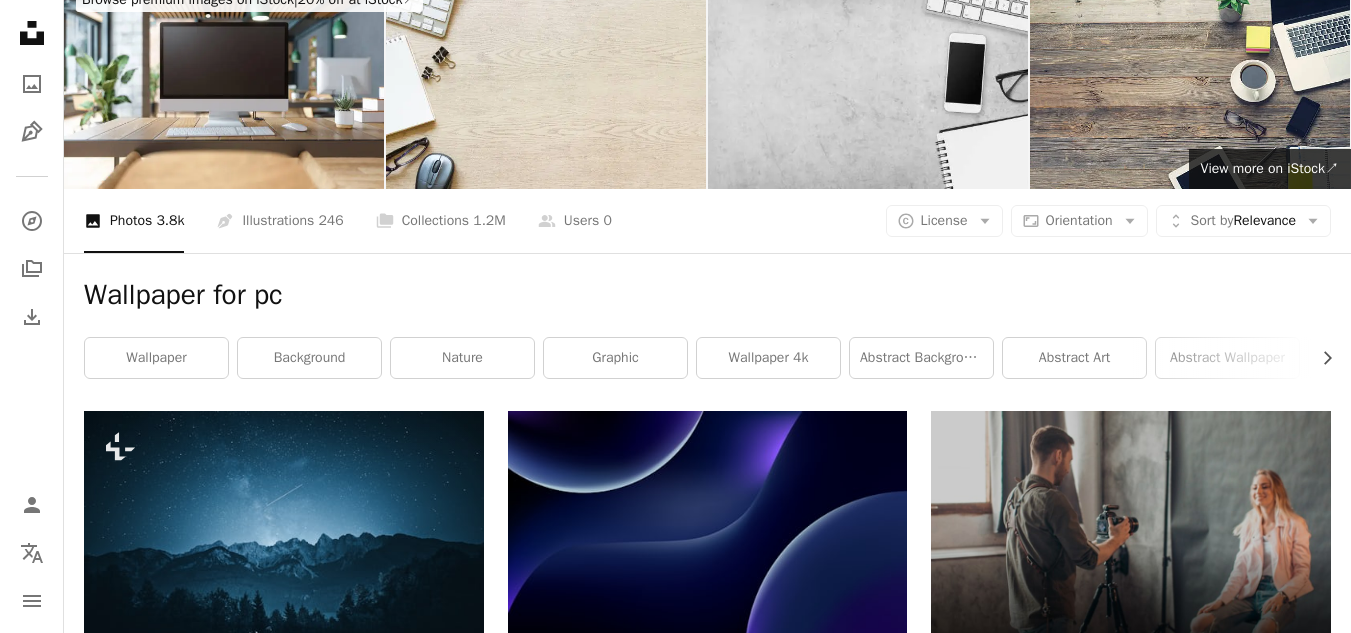 scroll, scrollTop: 0, scrollLeft: 0, axis: both 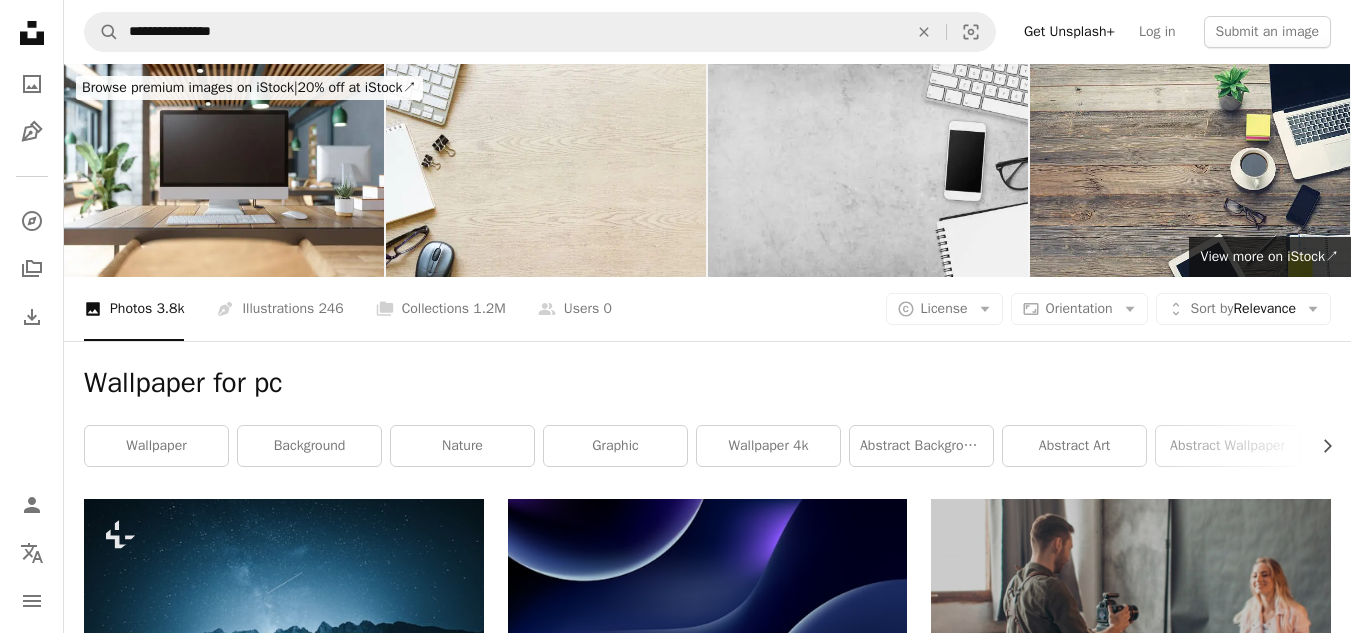 click on "Wallpaper for pc Chevron right wallpaper background nature graphic wallpaper 4k abstract background abstract art abstract wallpaper art texture background design light" at bounding box center (707, 420) 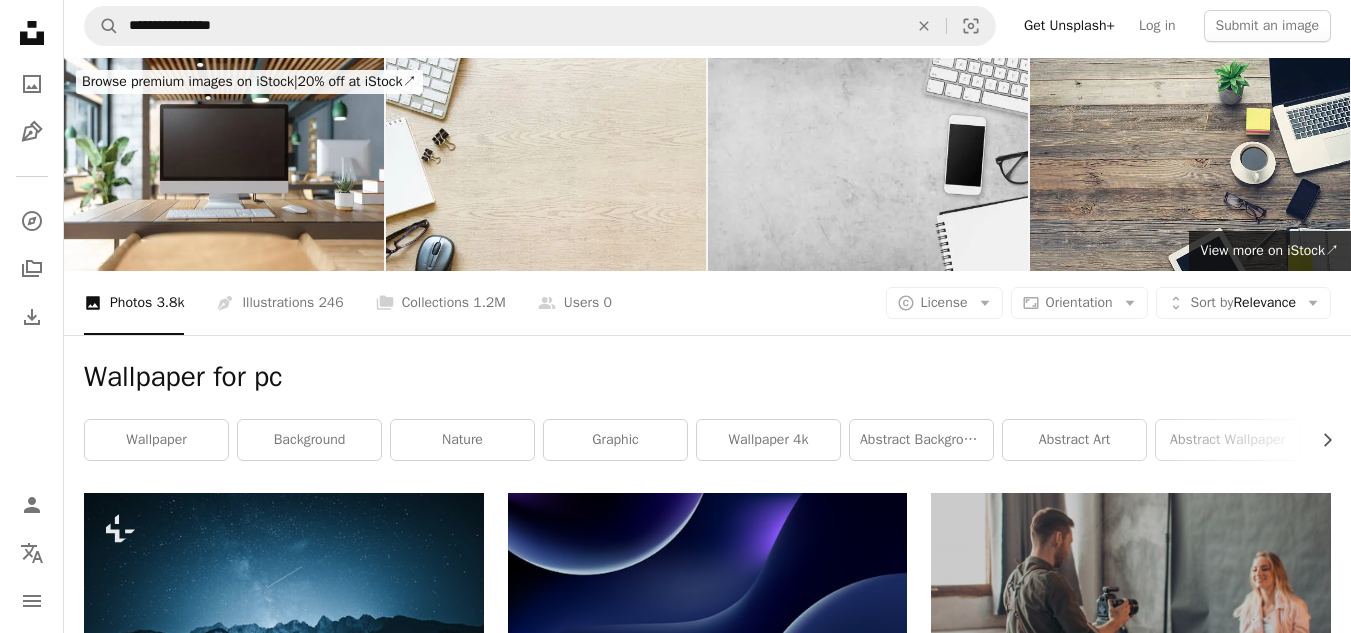 scroll, scrollTop: 0, scrollLeft: 0, axis: both 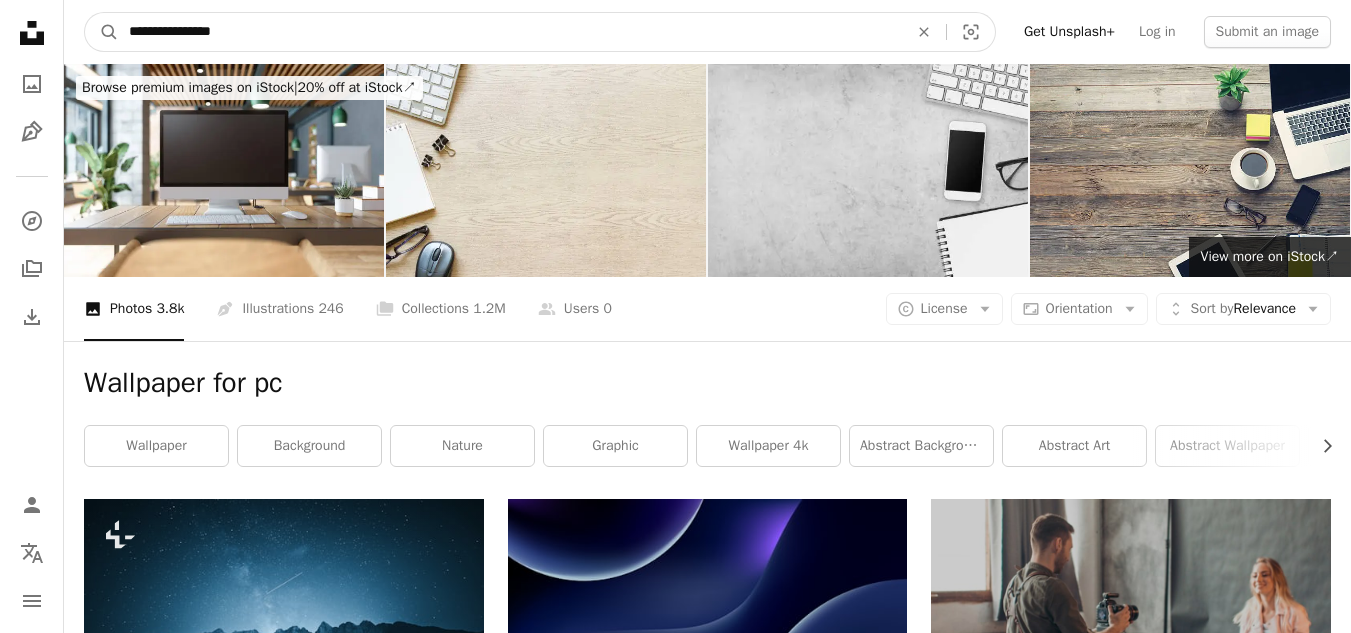 click on "**********" at bounding box center (510, 32) 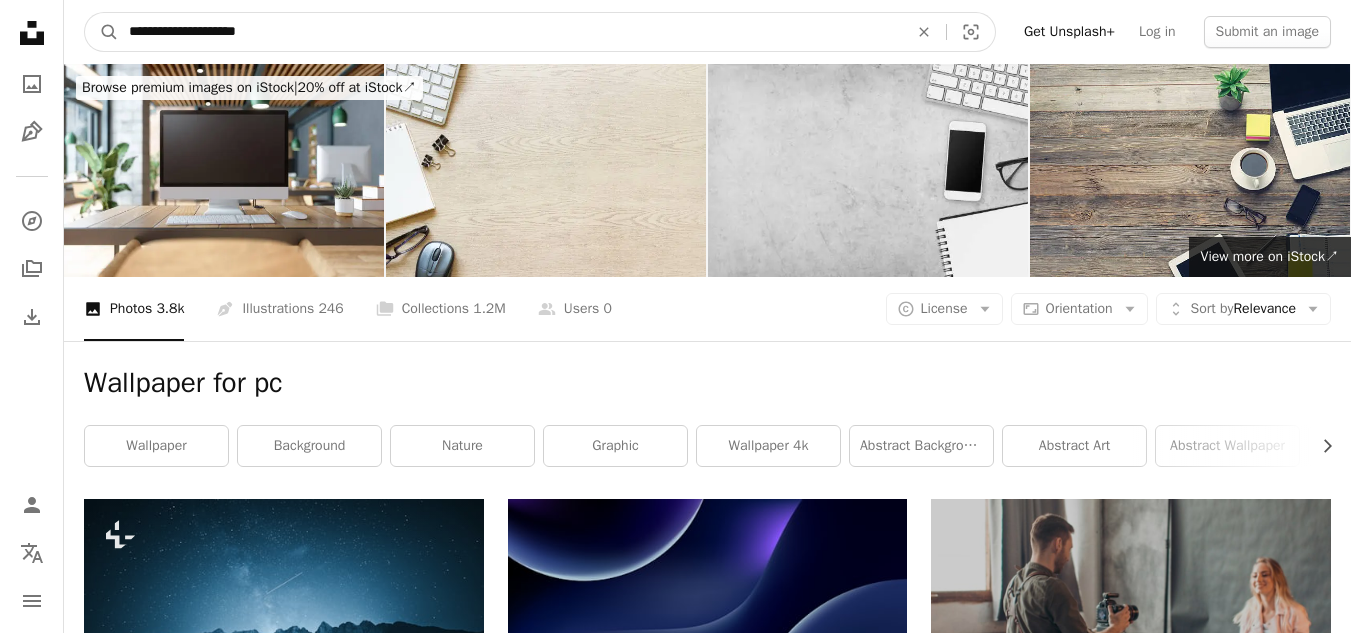 type on "**********" 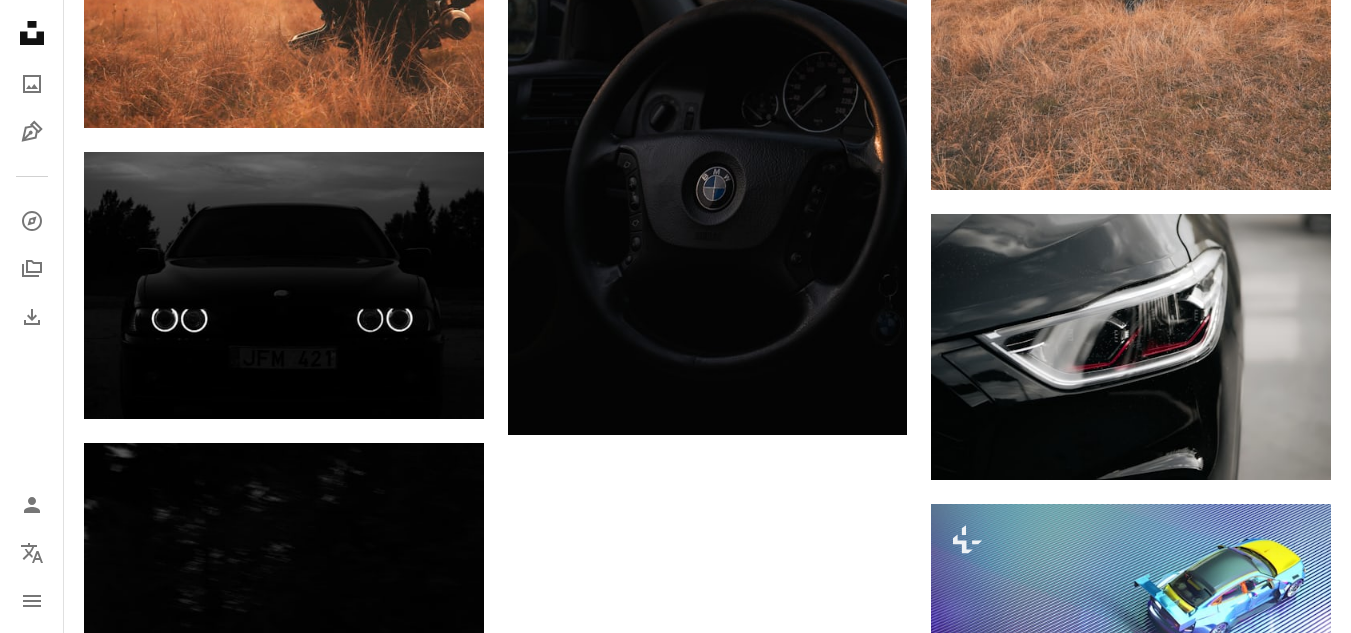 scroll, scrollTop: 2726, scrollLeft: 0, axis: vertical 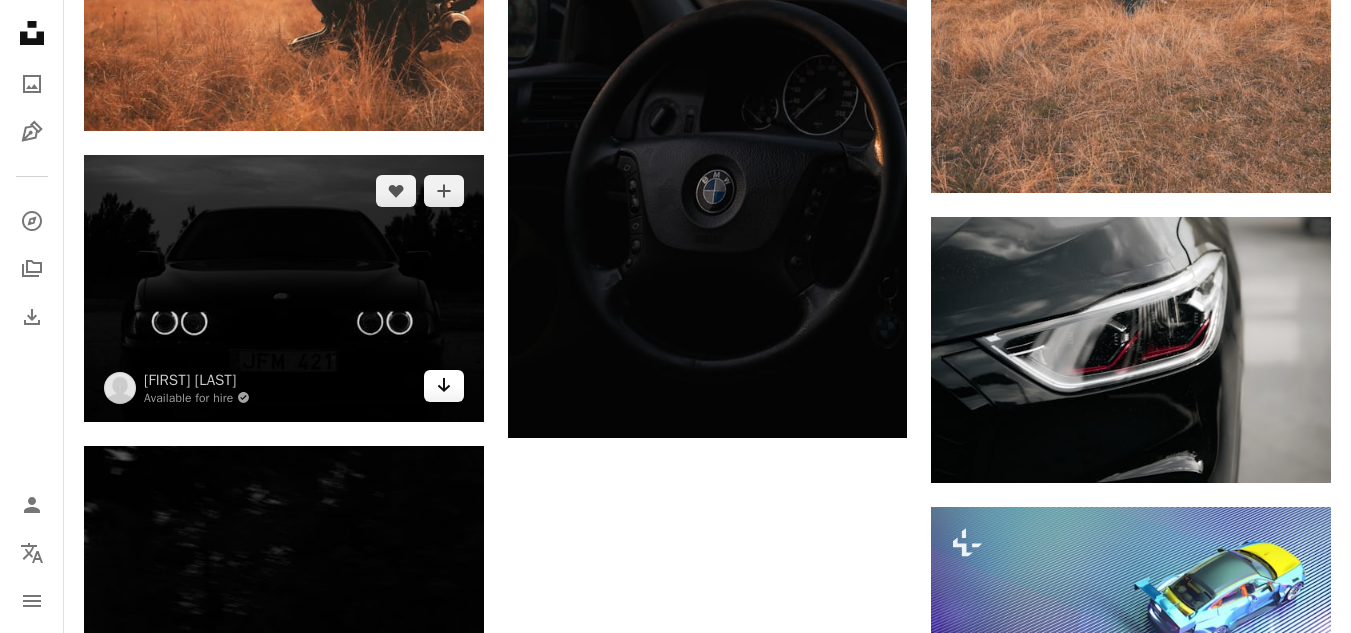 click 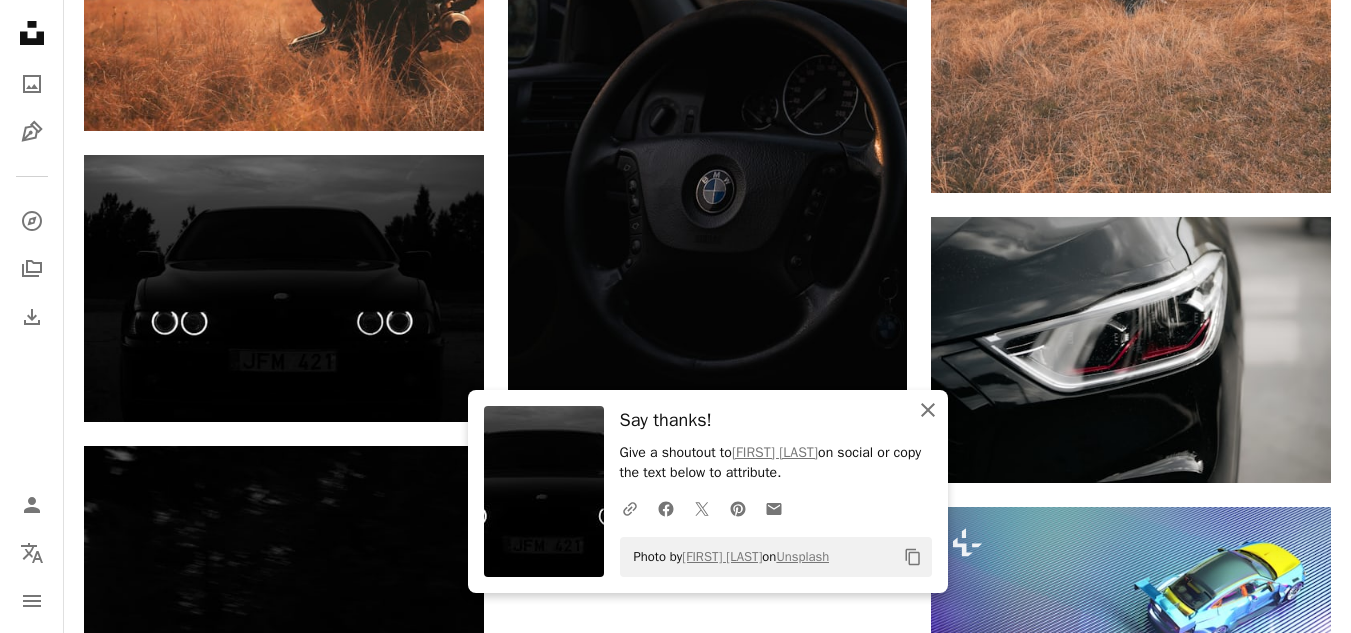 click on "An X shape" 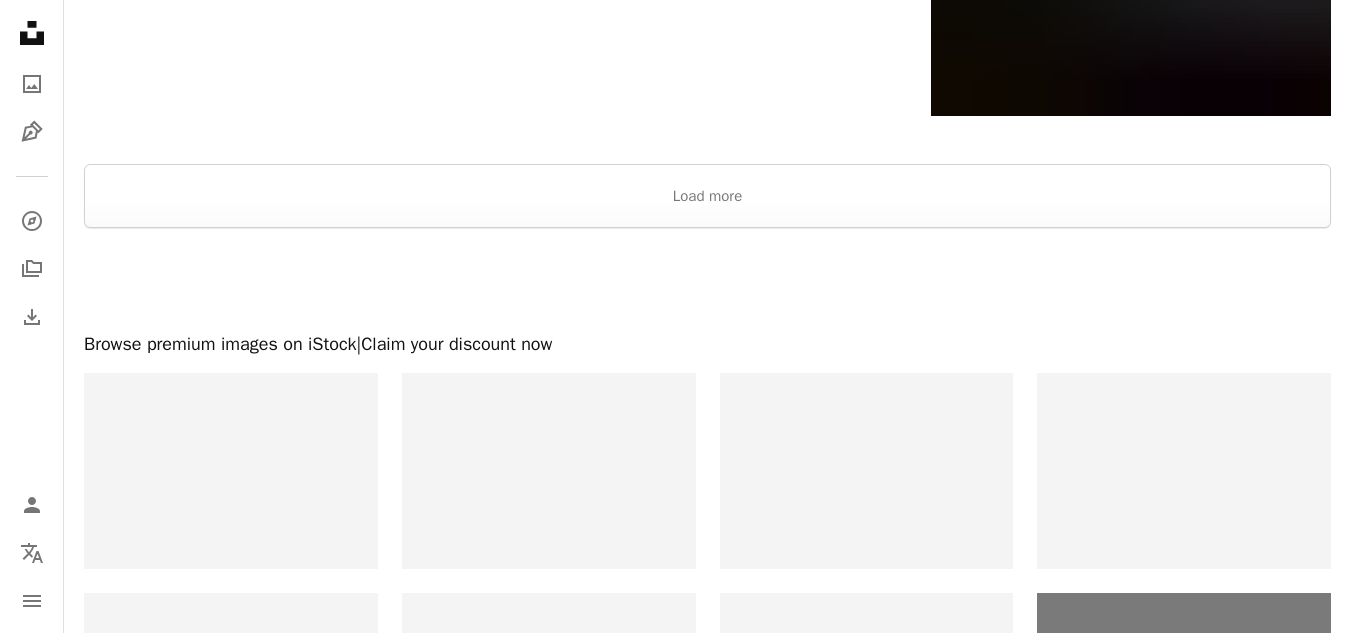 scroll, scrollTop: 4061, scrollLeft: 0, axis: vertical 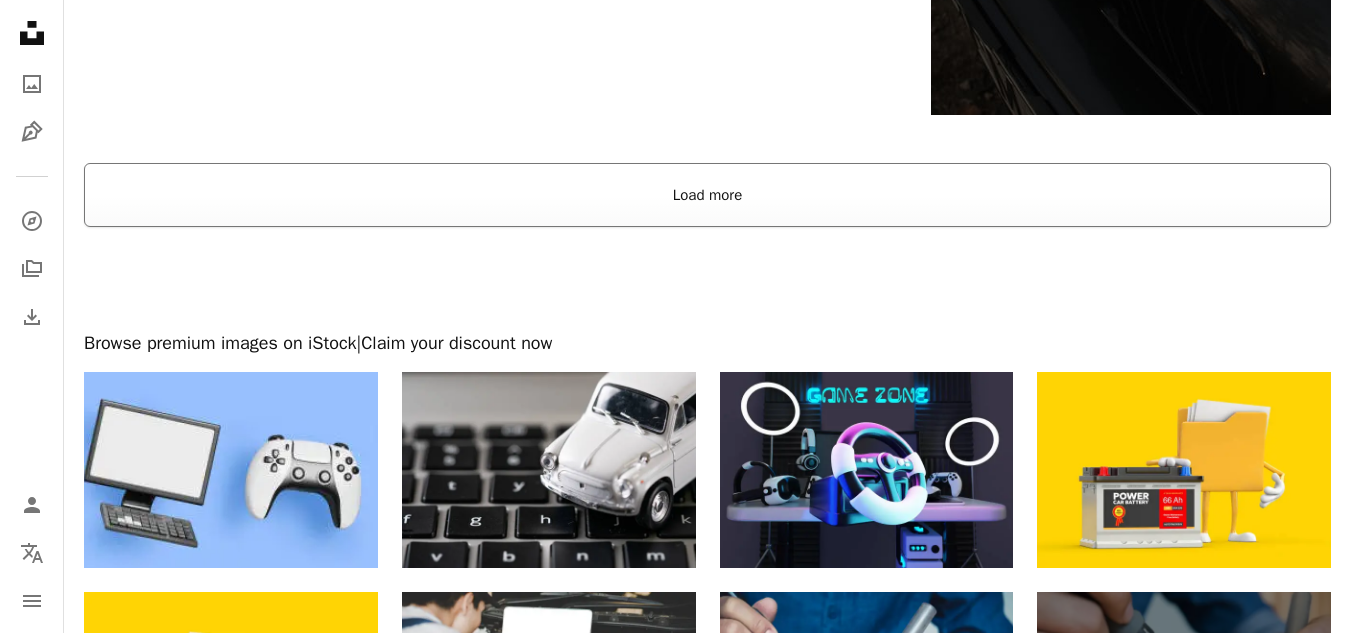 click on "Load more" at bounding box center [707, 195] 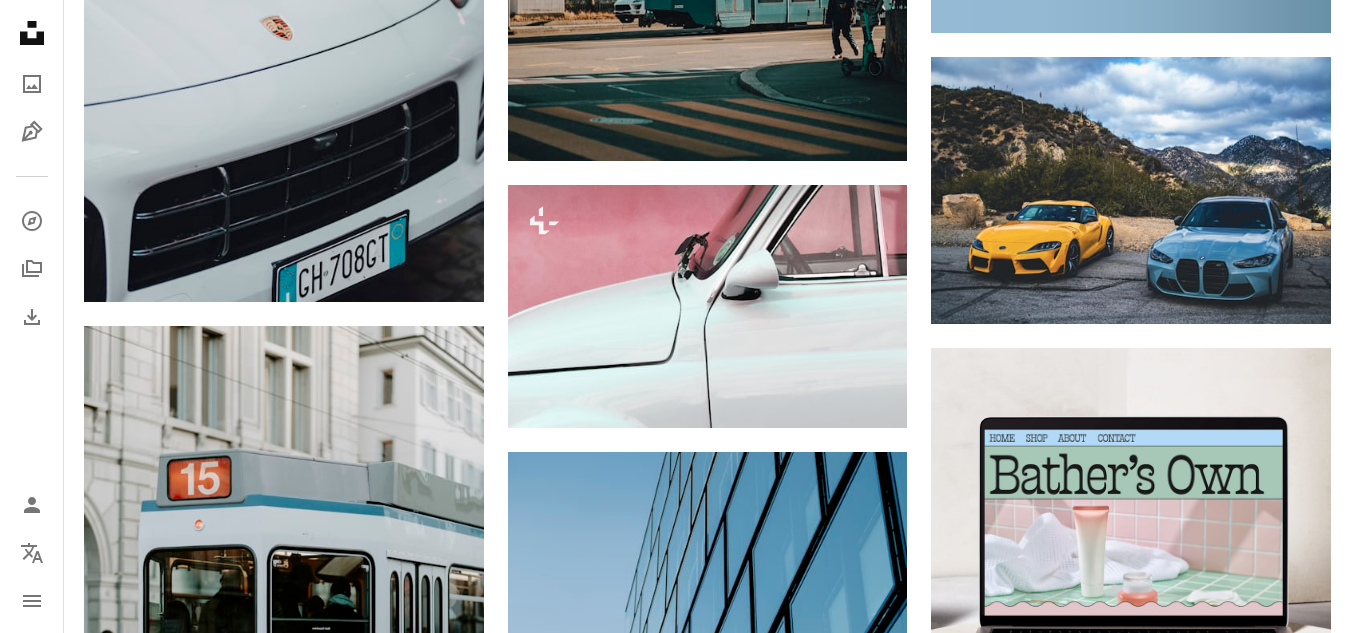 scroll, scrollTop: 8632, scrollLeft: 0, axis: vertical 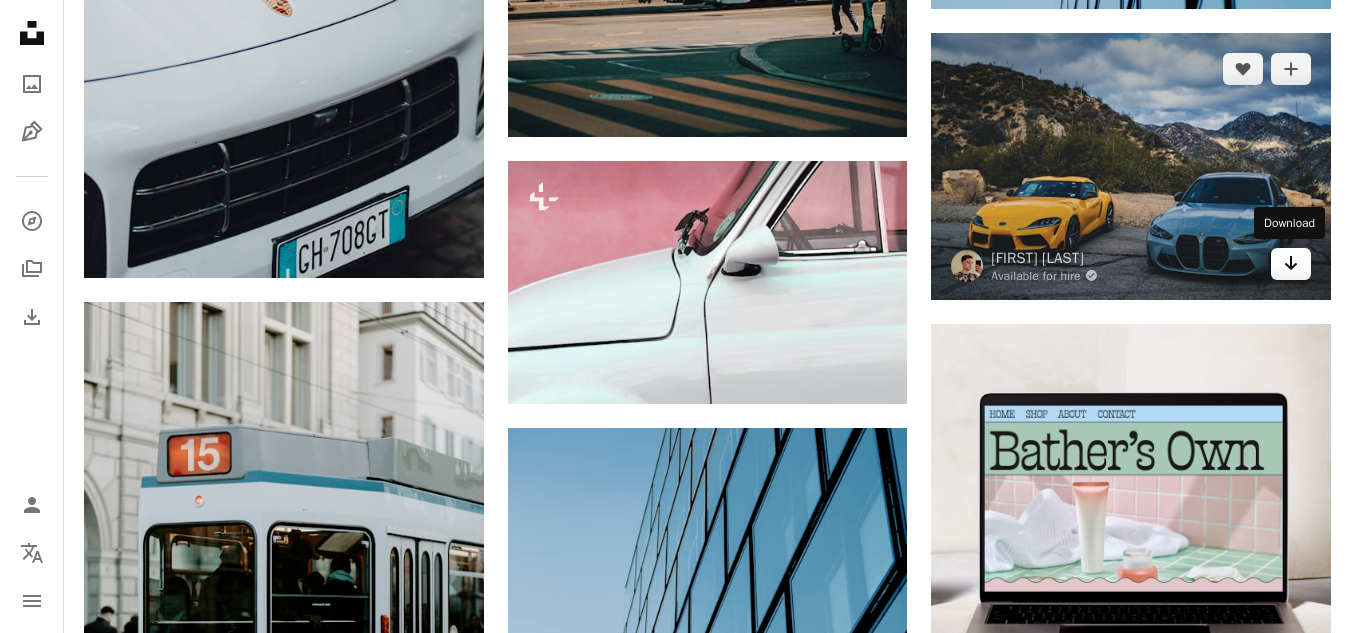 click 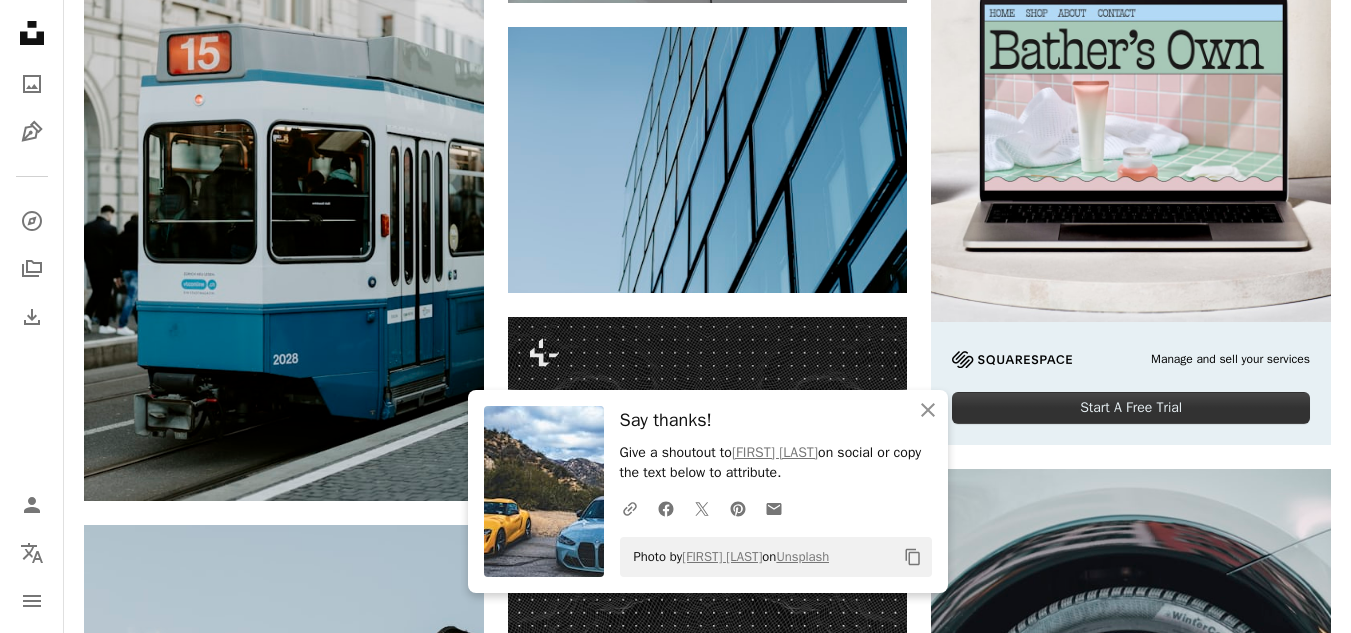 scroll, scrollTop: 9033, scrollLeft: 0, axis: vertical 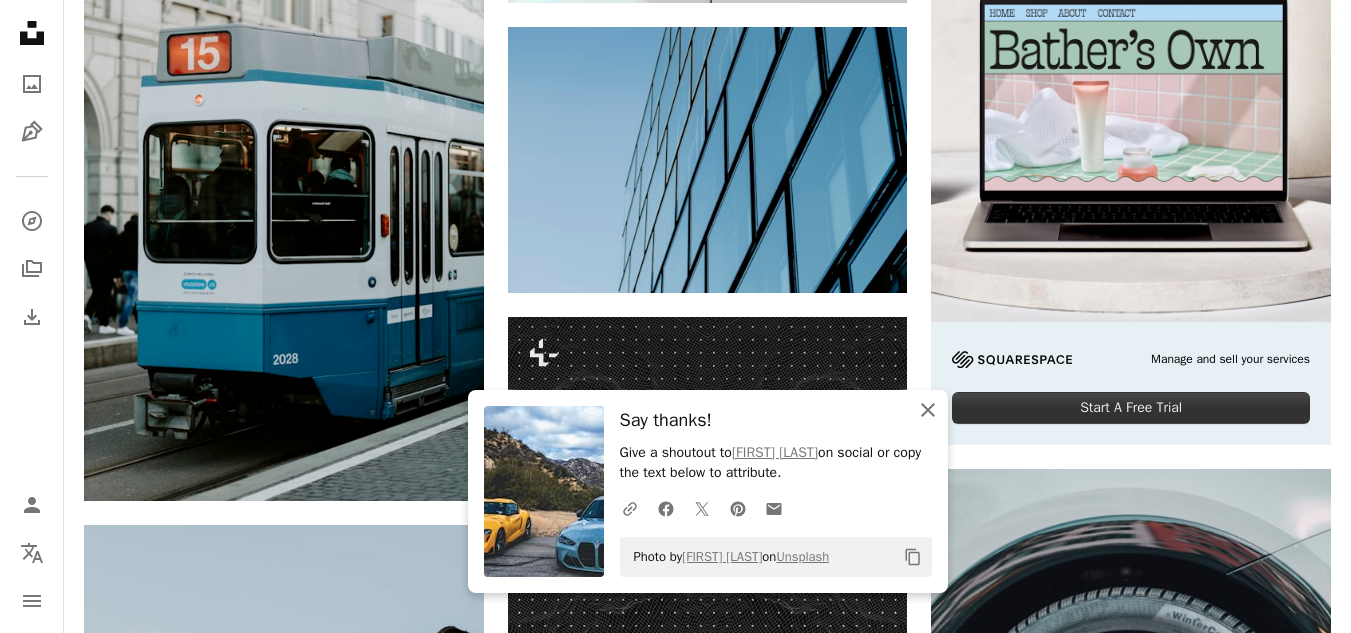 click on "An X shape" 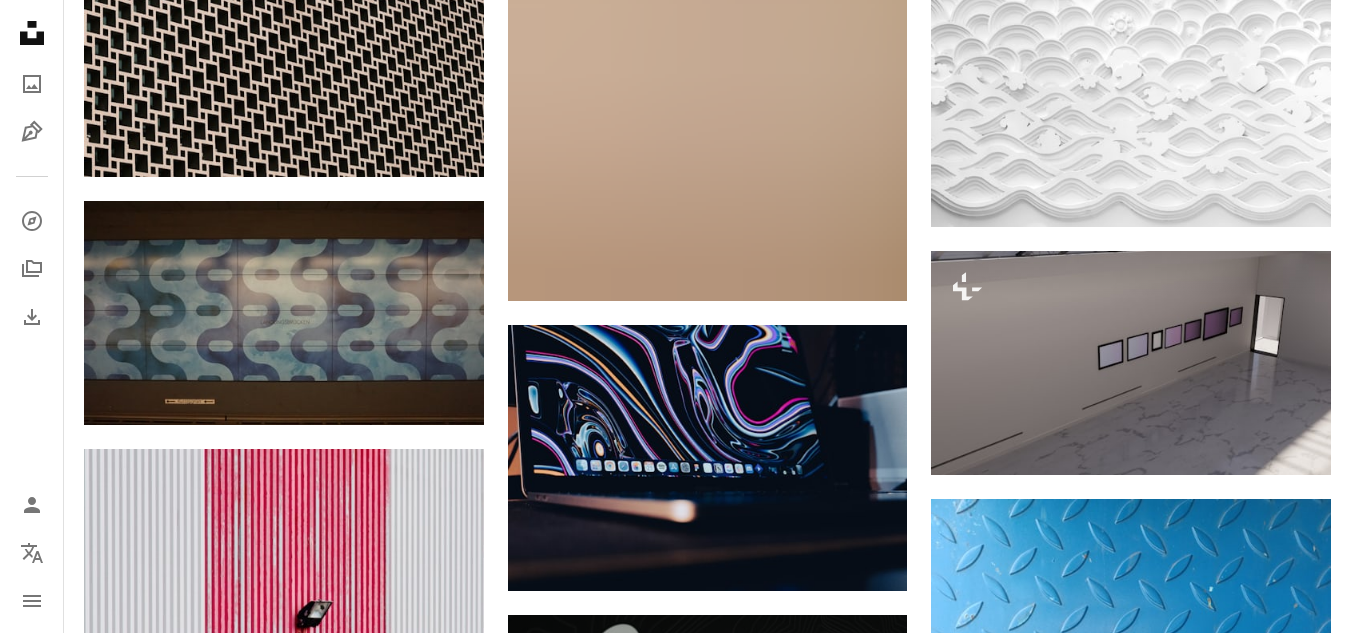 scroll, scrollTop: 24907, scrollLeft: 0, axis: vertical 